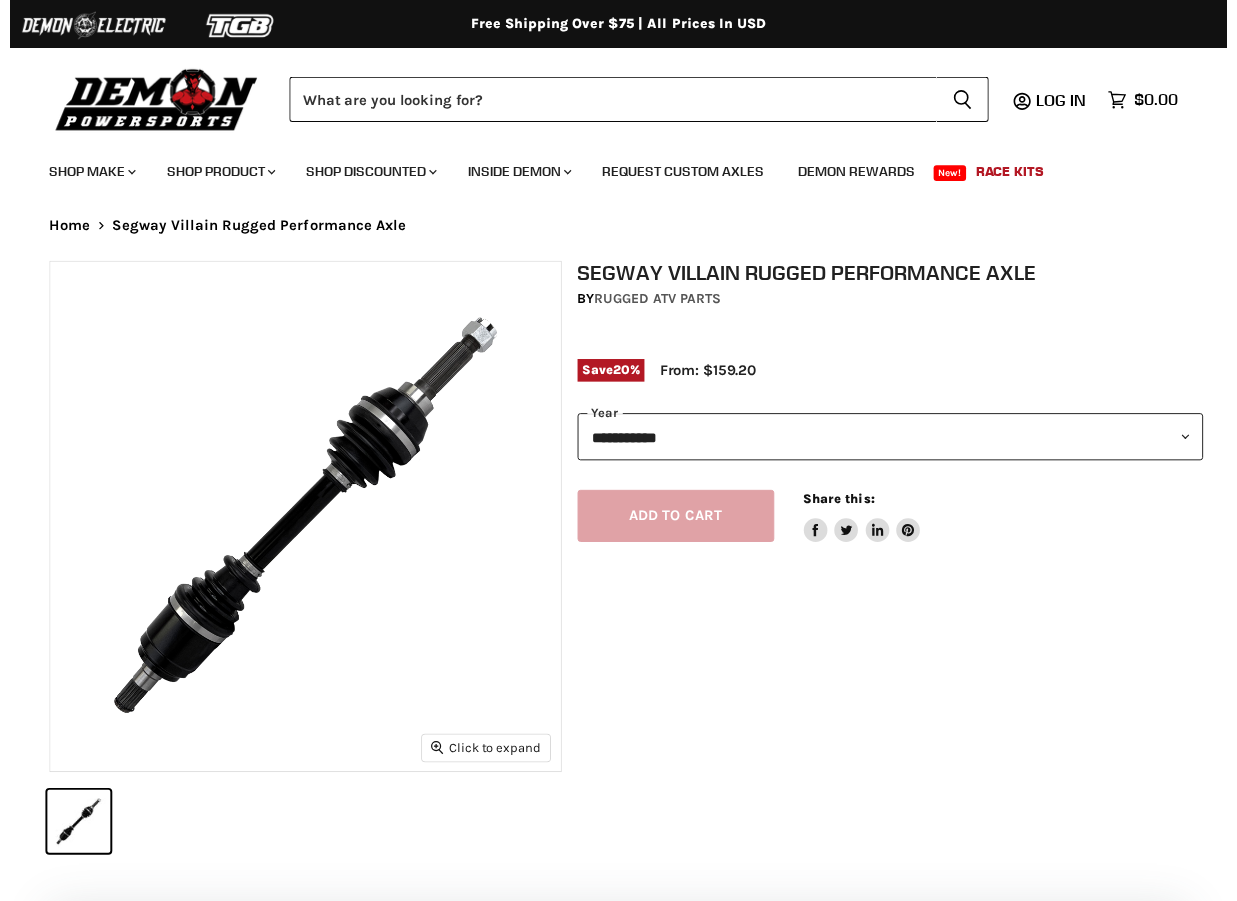 scroll, scrollTop: 0, scrollLeft: 0, axis: both 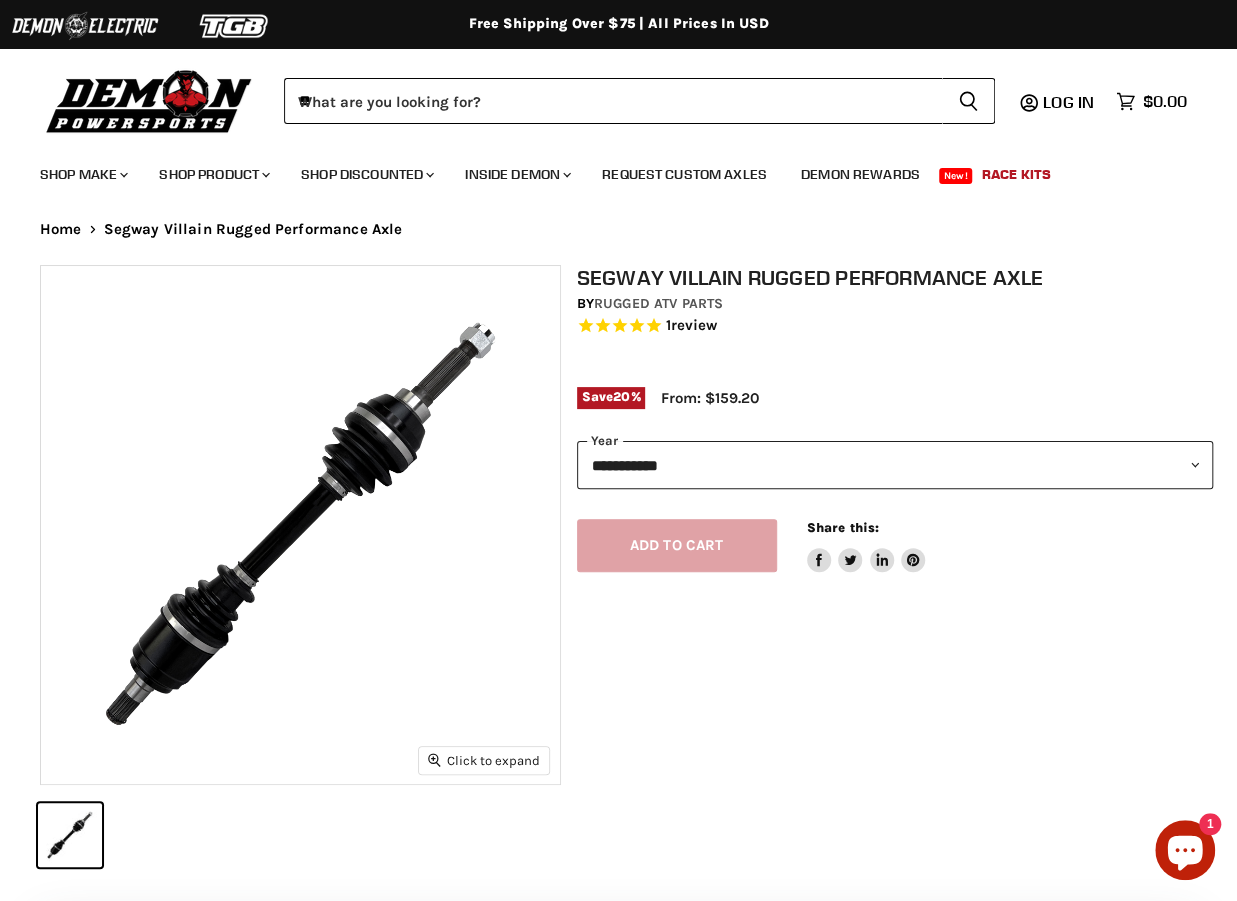 type on "***" 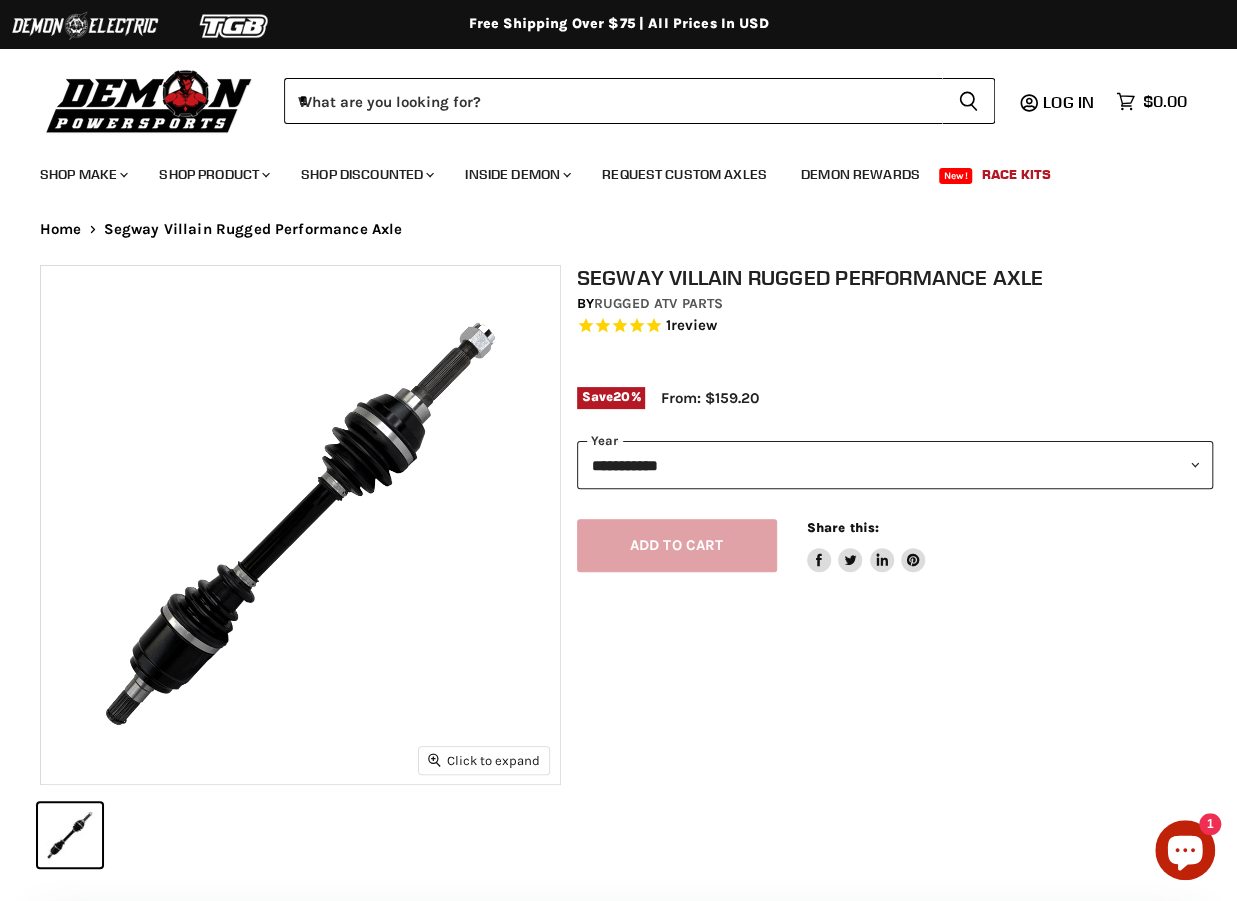 scroll, scrollTop: 0, scrollLeft: 0, axis: both 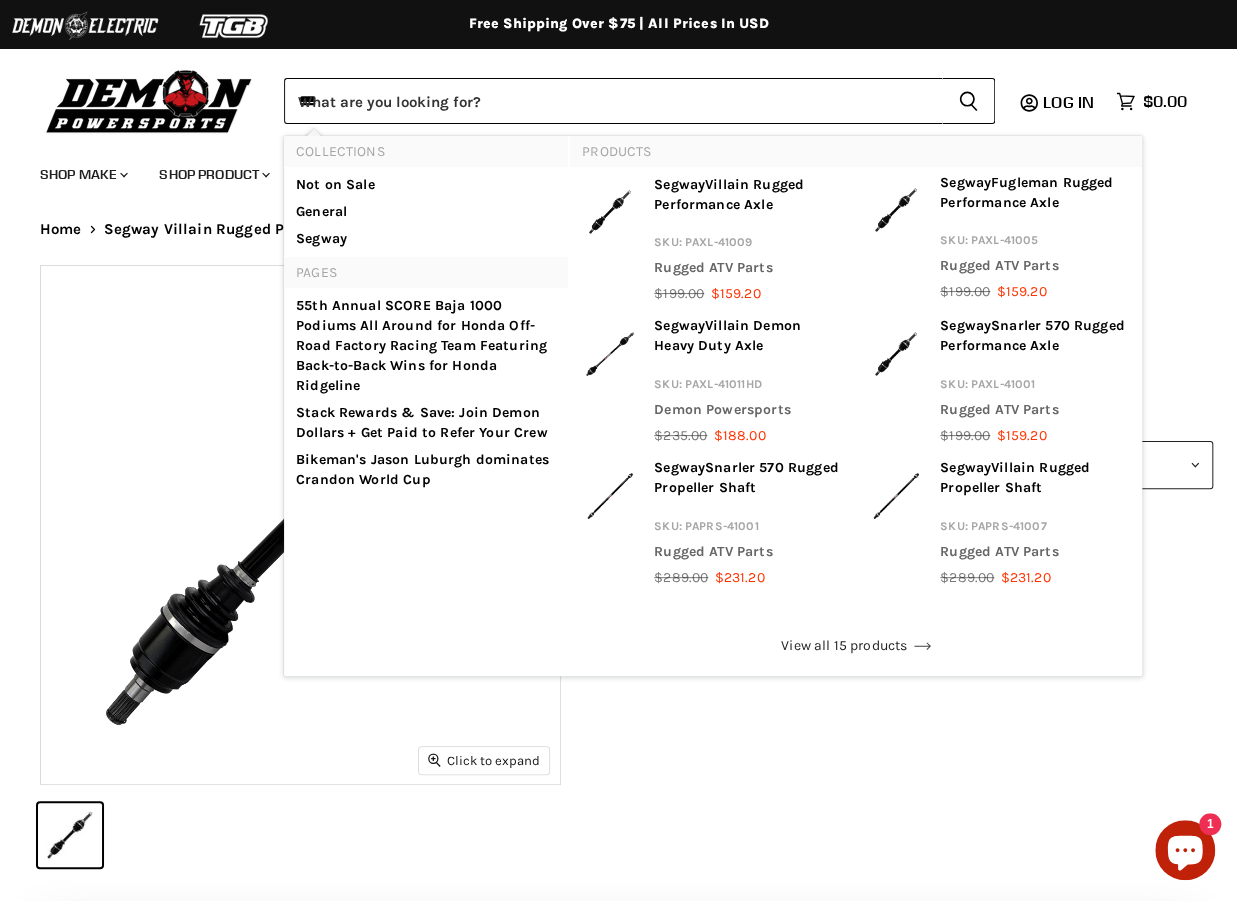 type on "**" 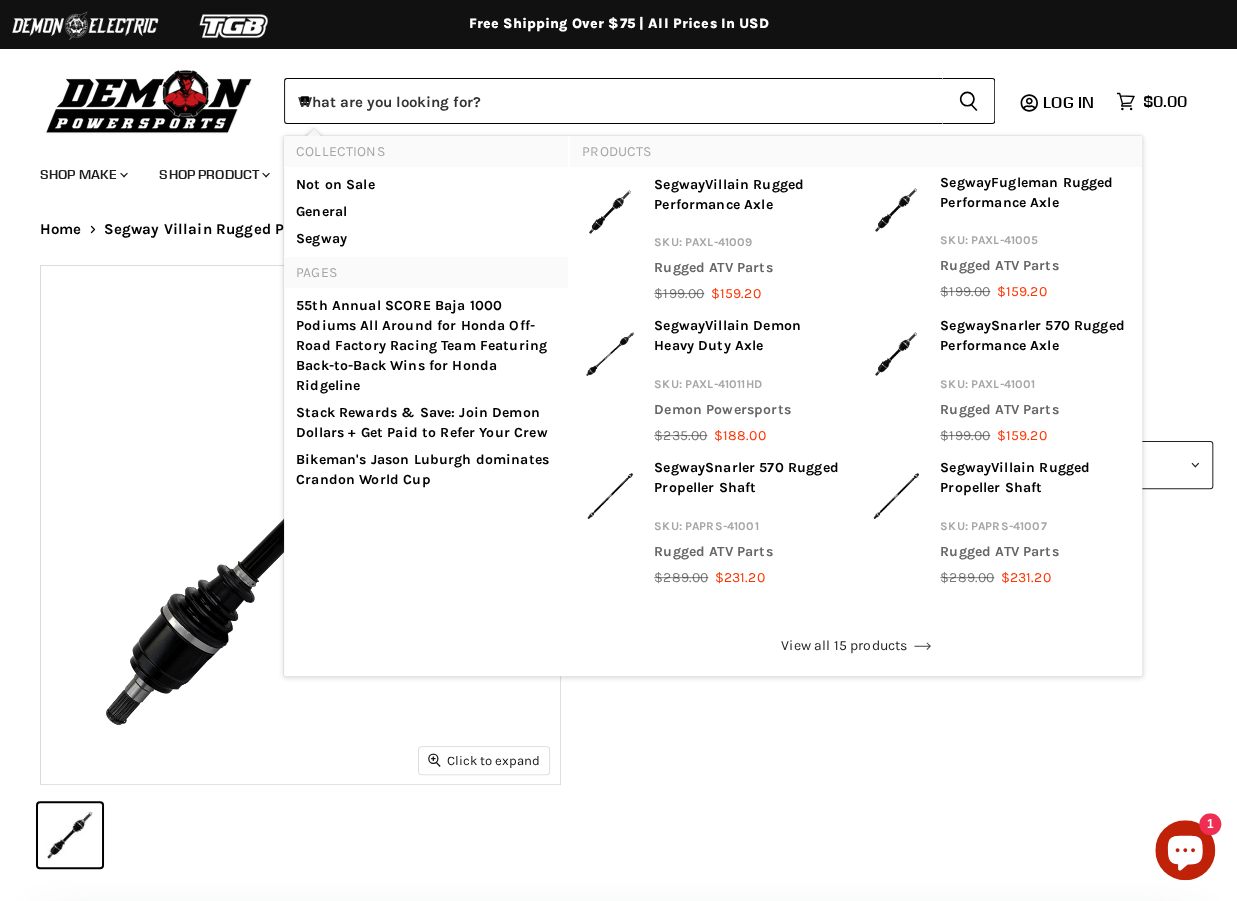 select on "******" 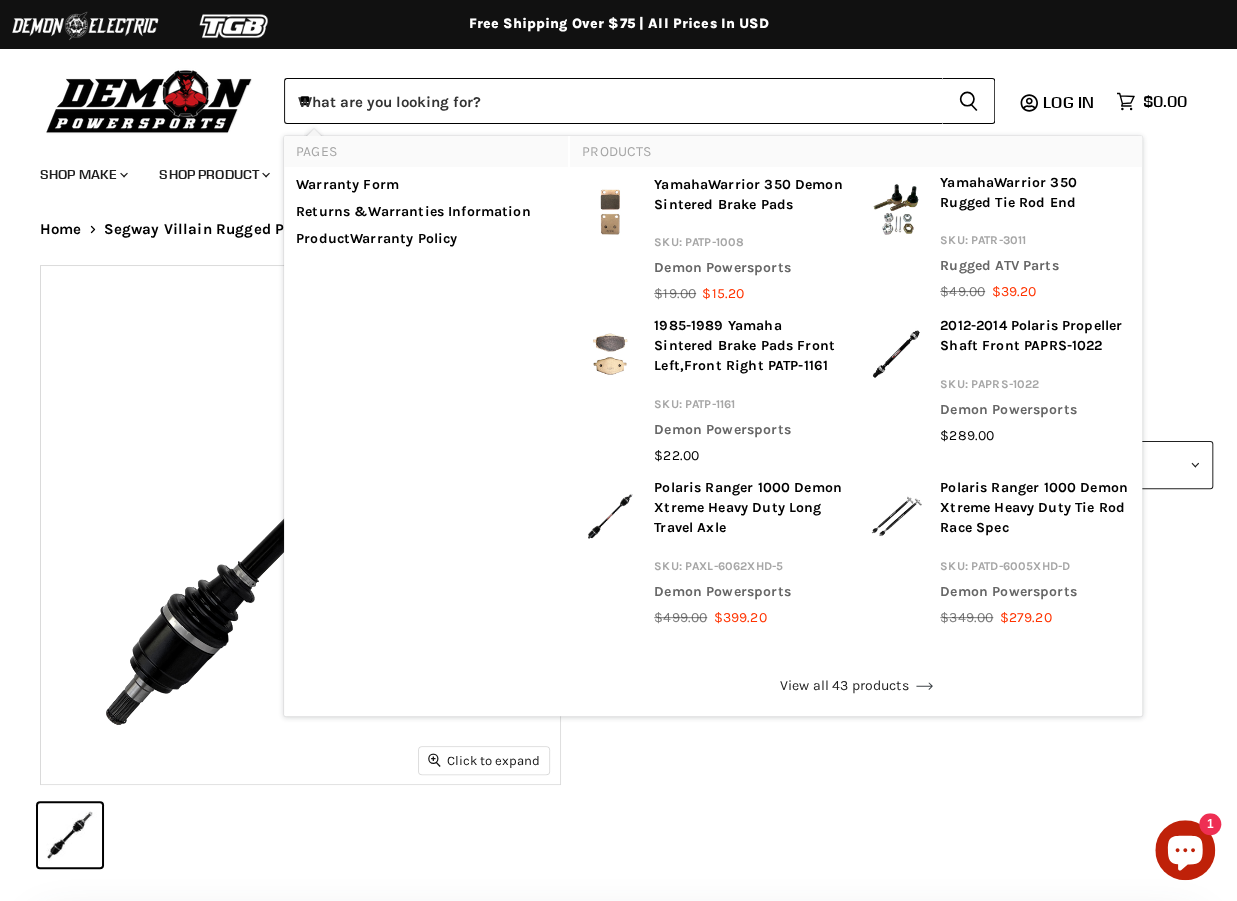 scroll, scrollTop: 0, scrollLeft: 0, axis: both 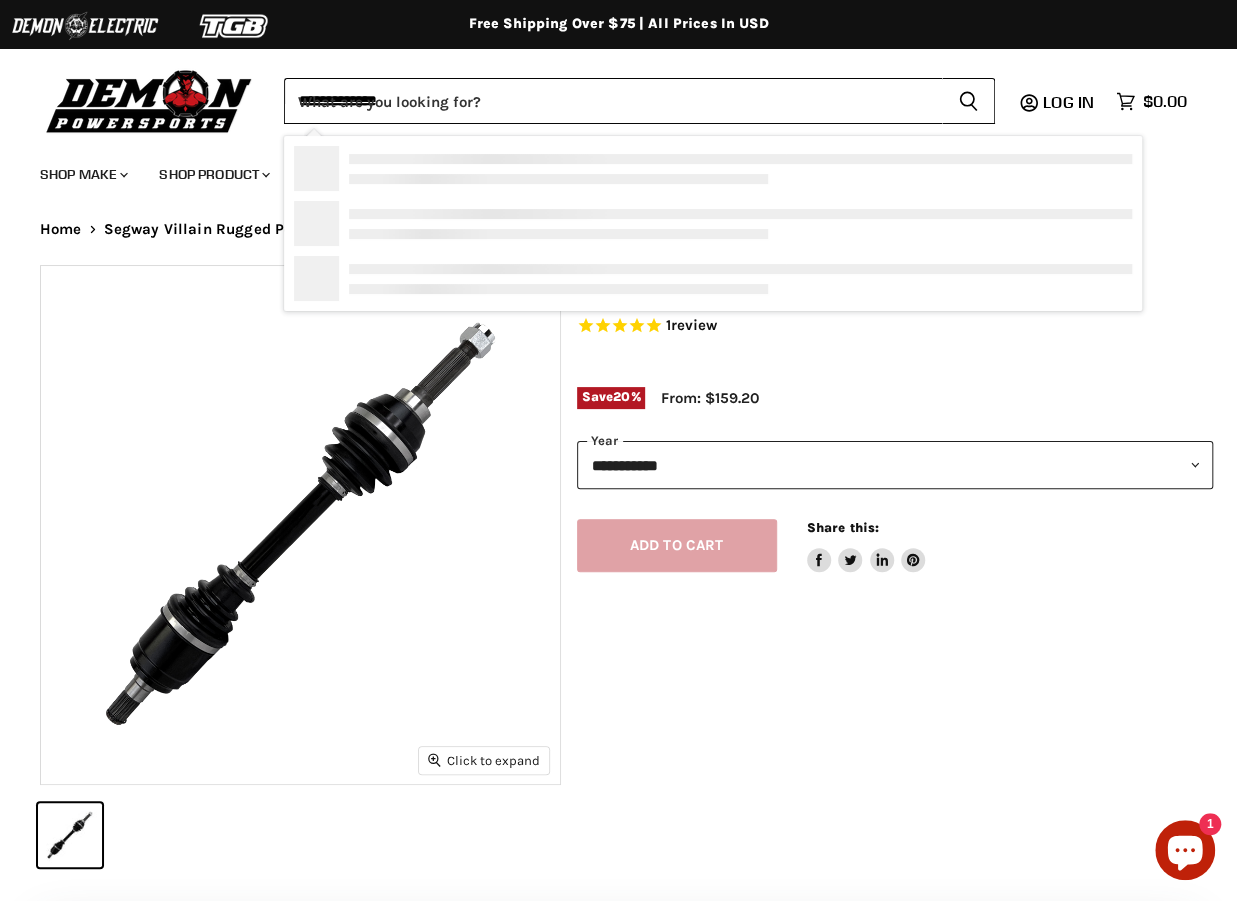 type on "**********" 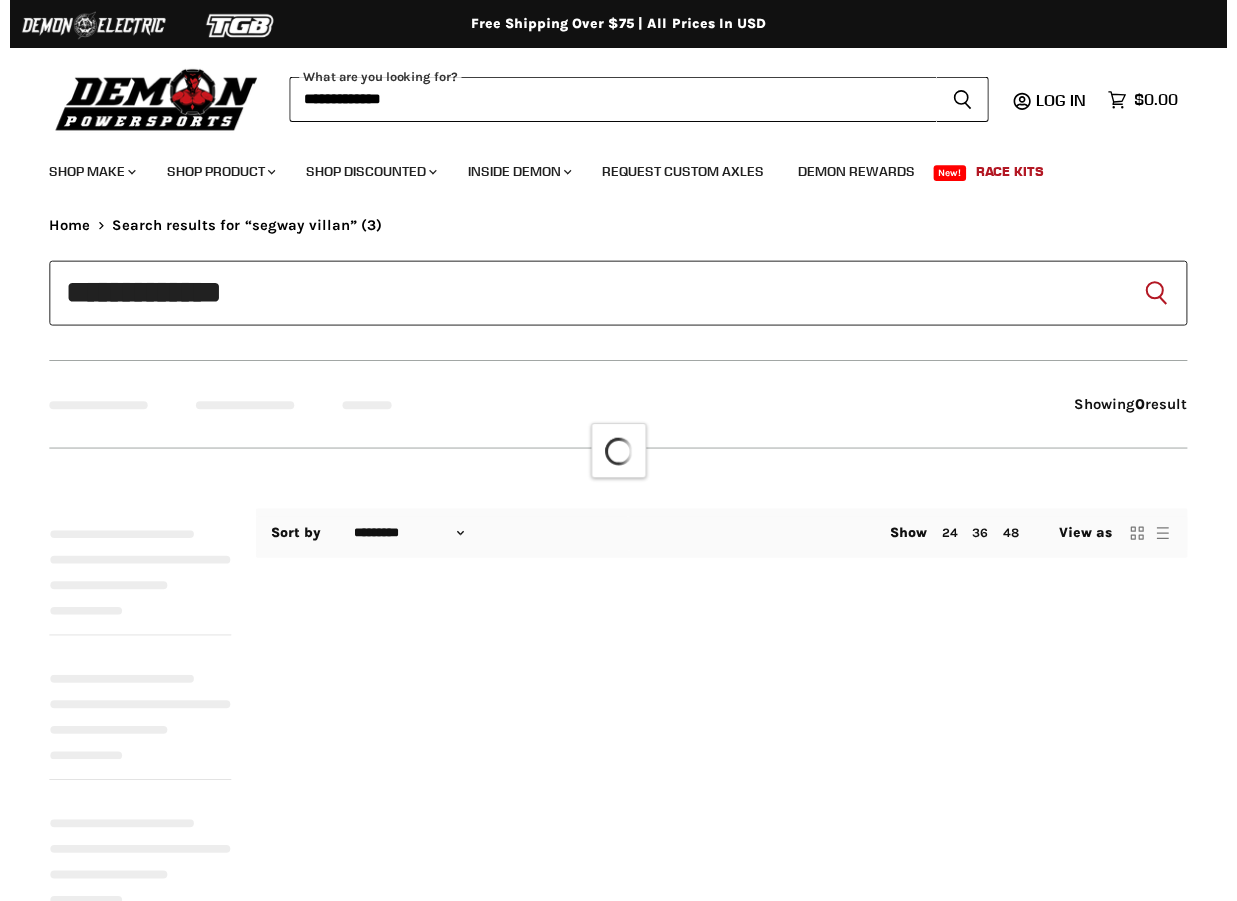 scroll, scrollTop: 0, scrollLeft: 0, axis: both 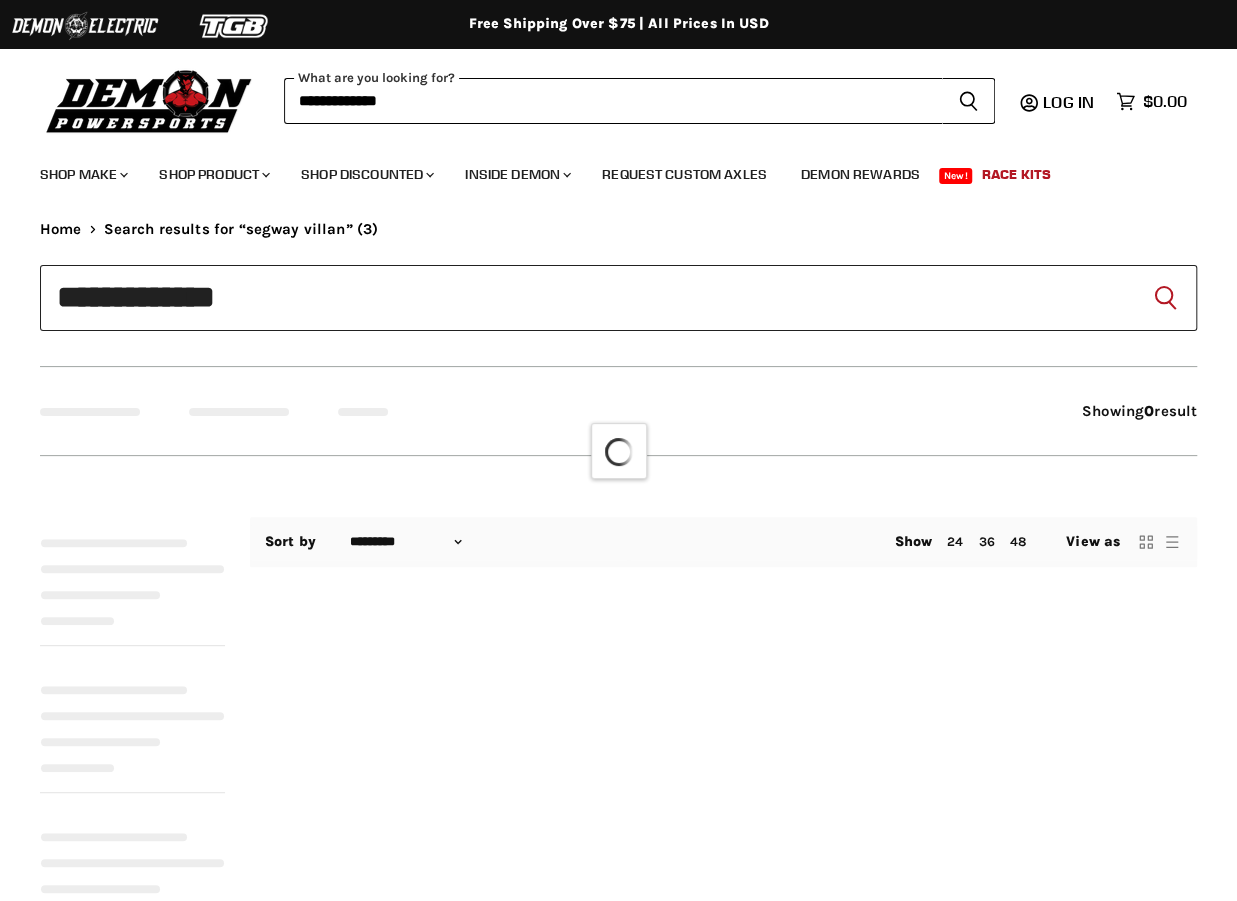 type on "**********" 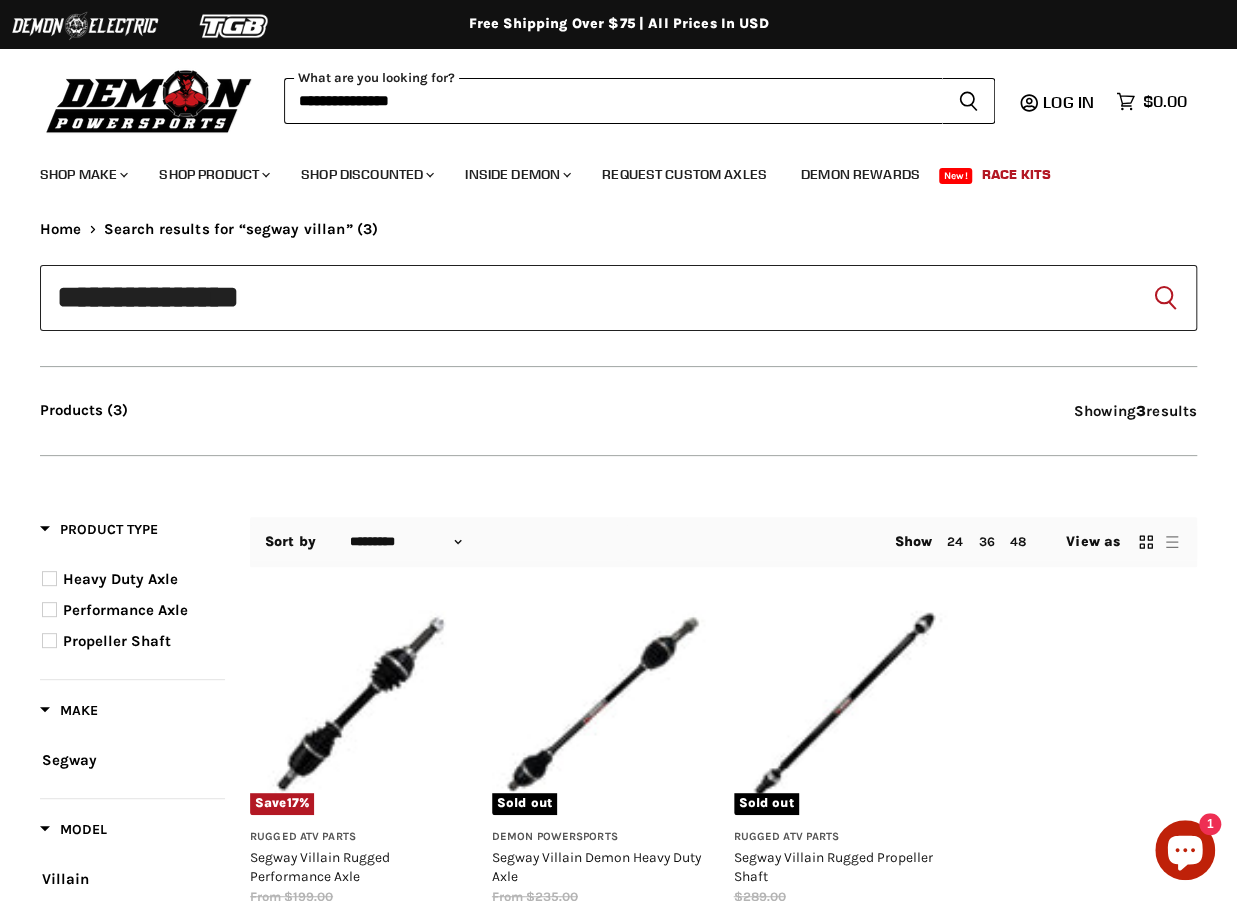 click on "**********" at bounding box center [613, 101] 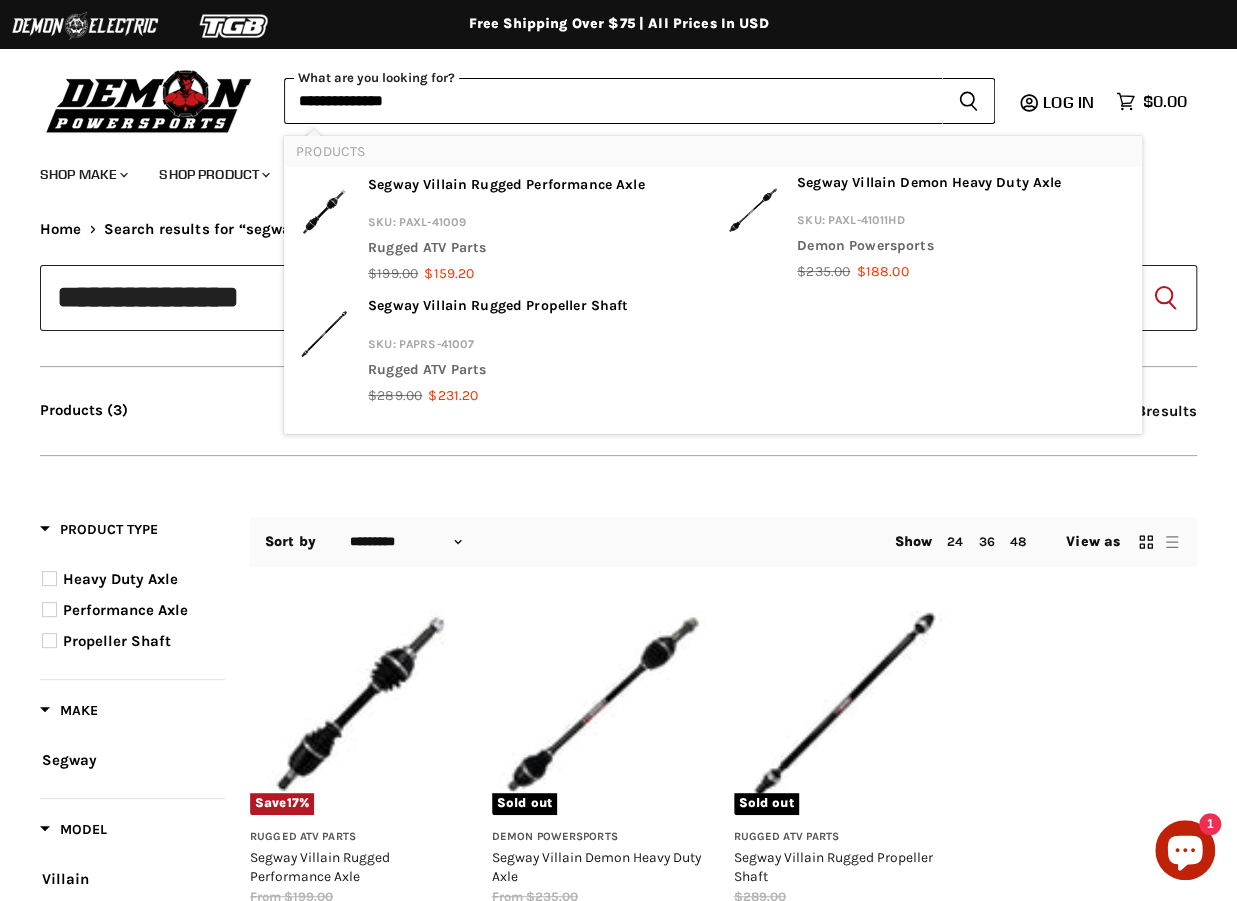 scroll, scrollTop: 0, scrollLeft: 0, axis: both 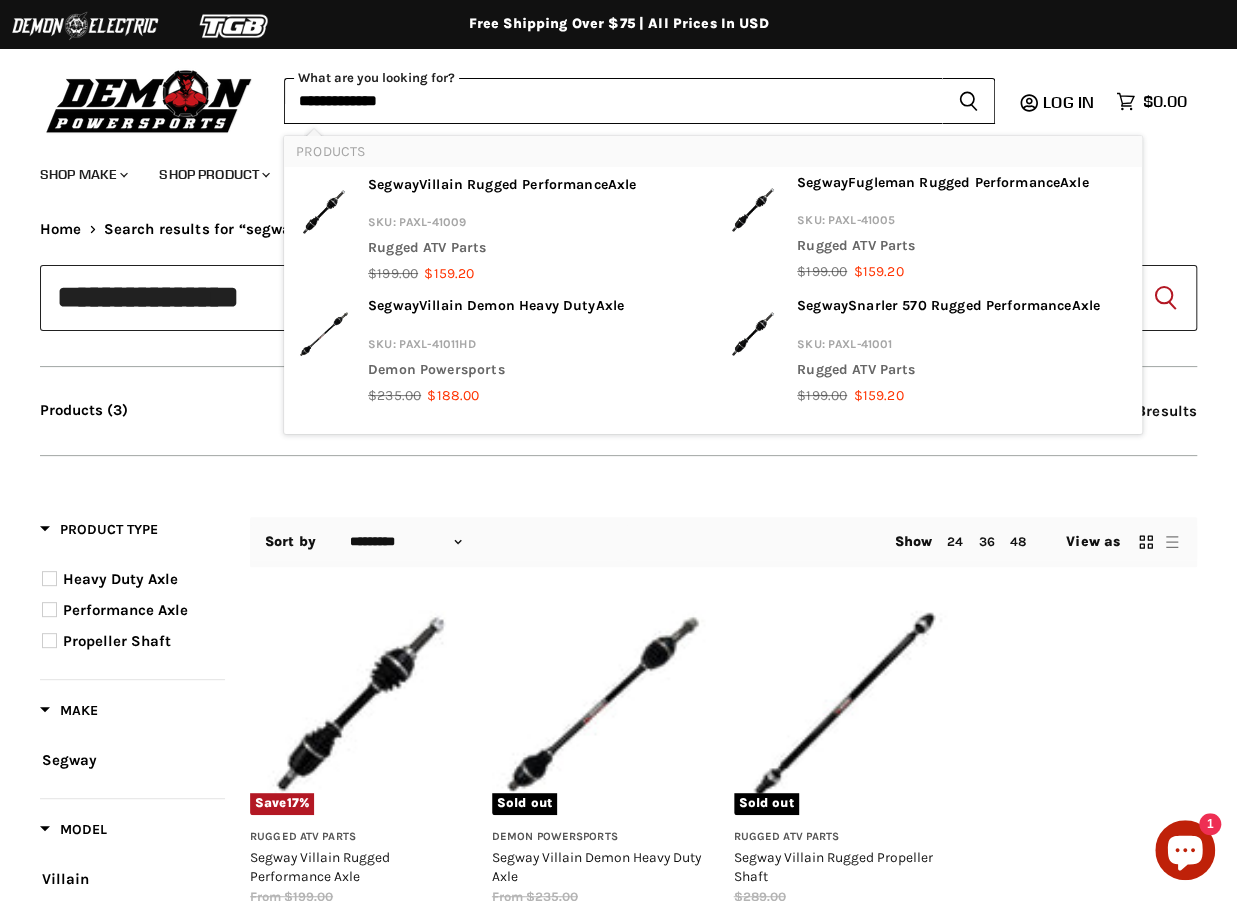 type on "**********" 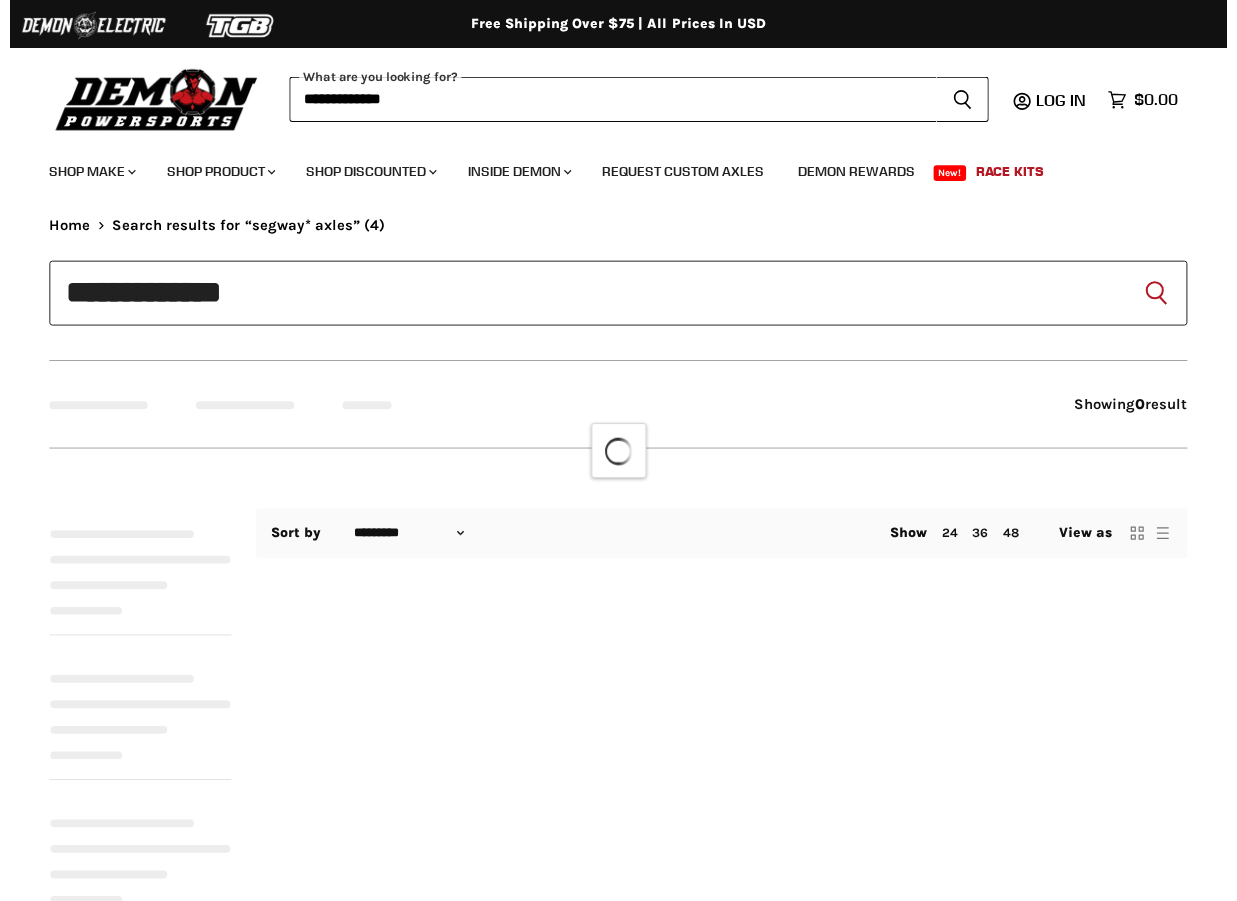 scroll, scrollTop: 0, scrollLeft: 0, axis: both 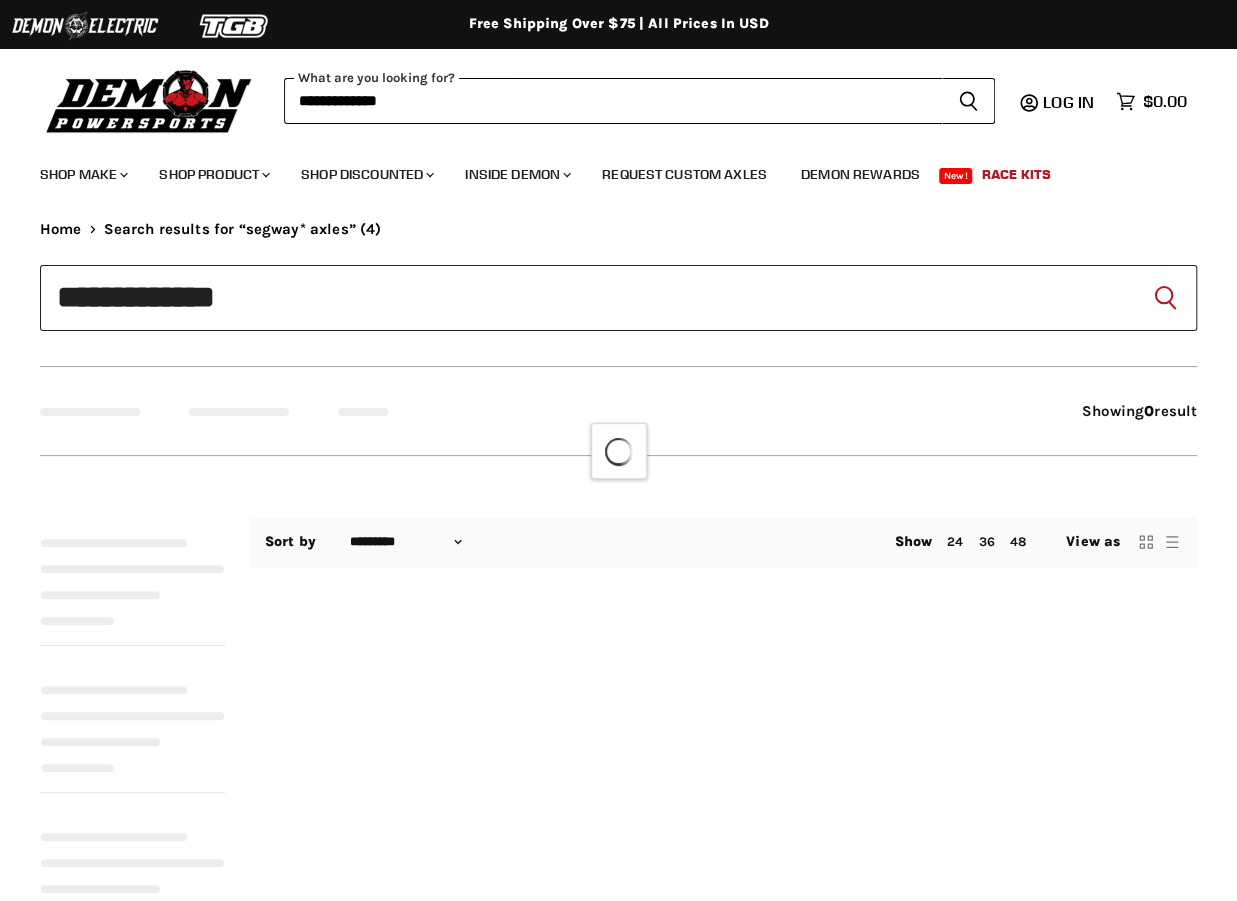 type on "**********" 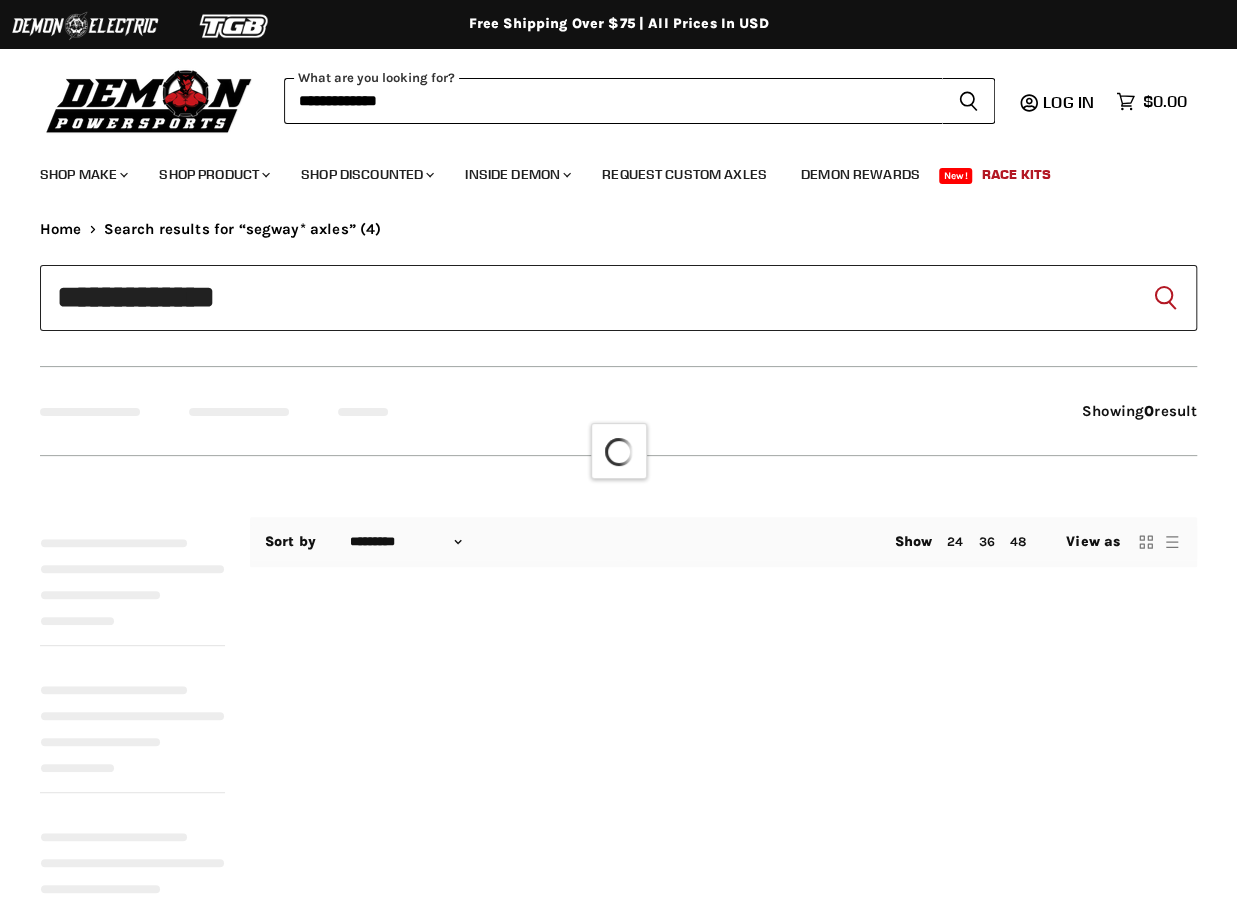 type on "**********" 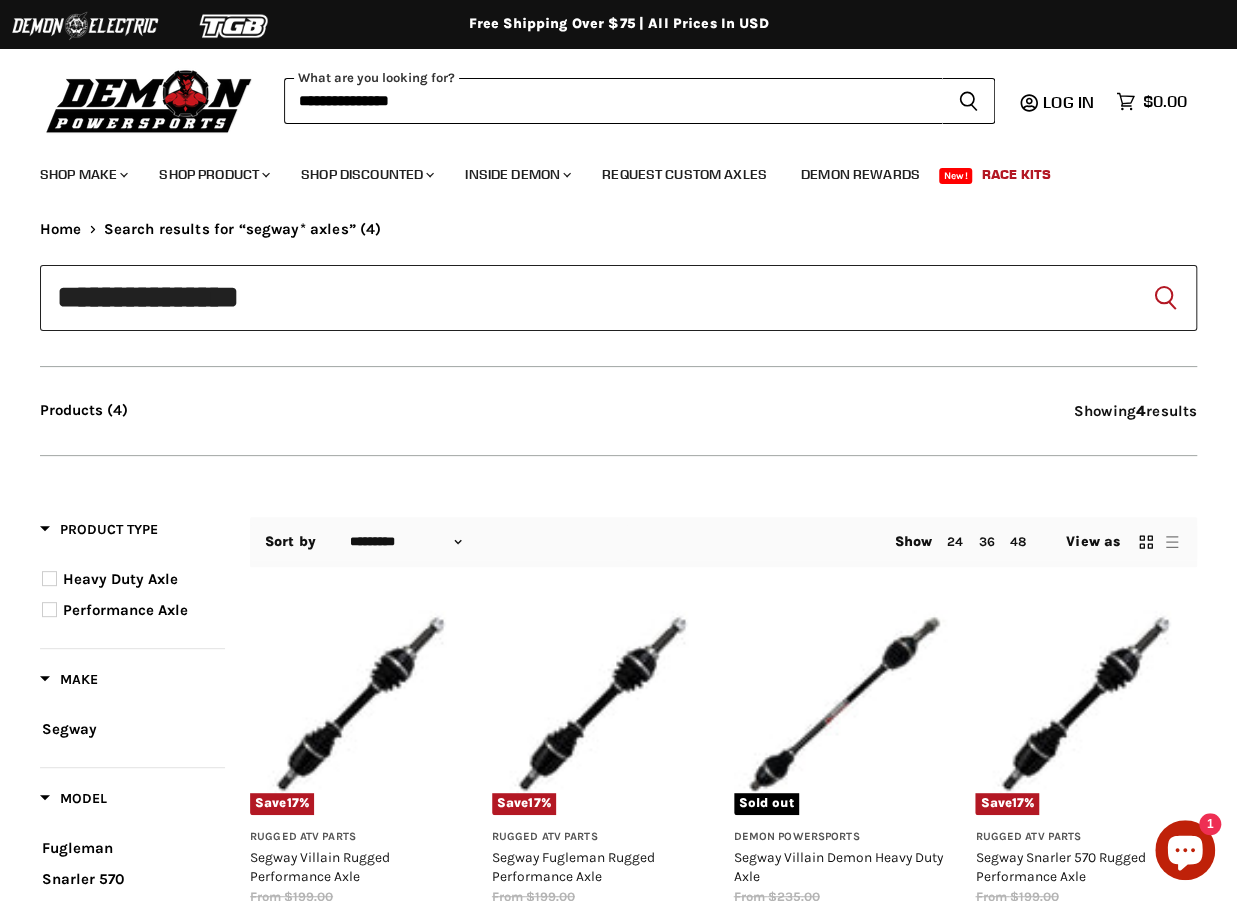 scroll, scrollTop: 0, scrollLeft: 0, axis: both 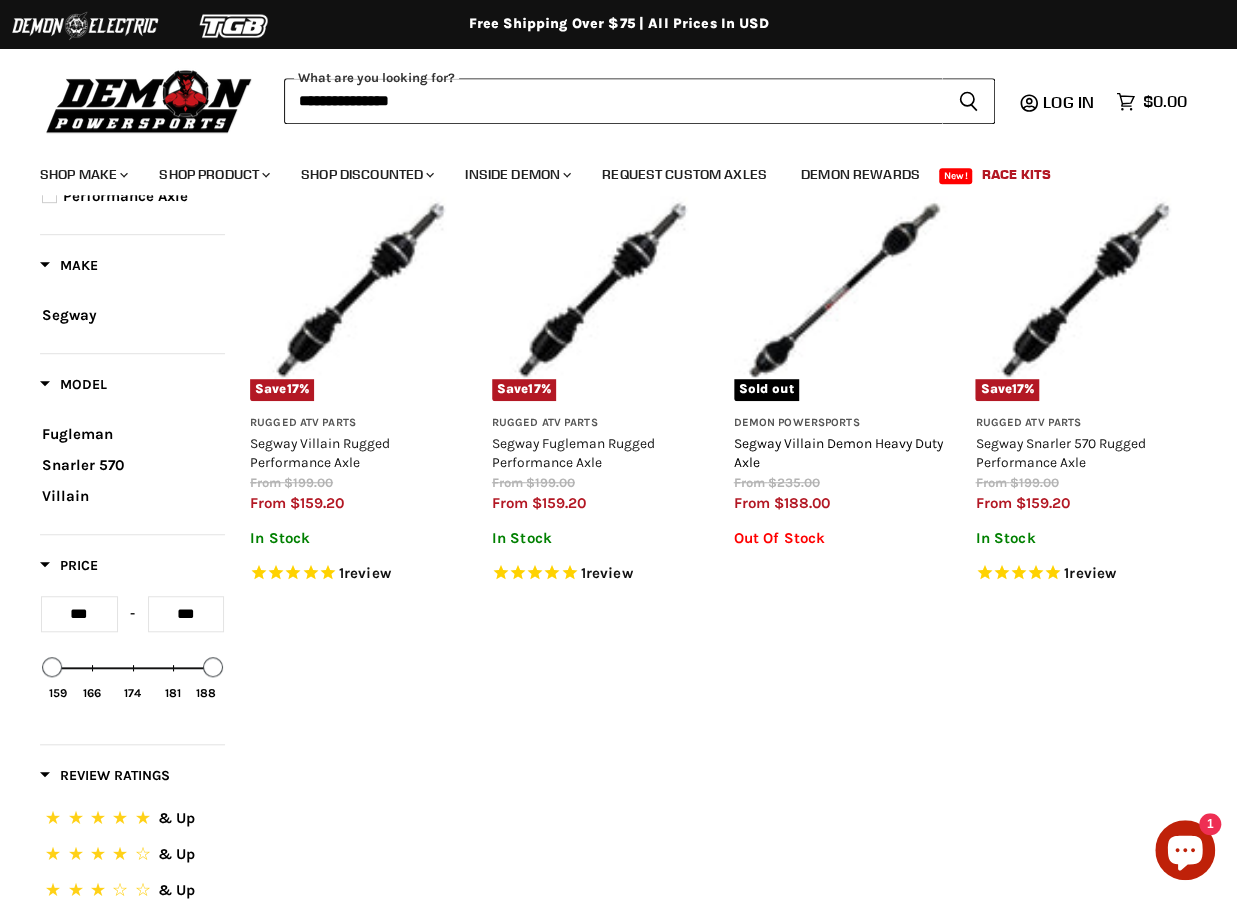 click on "Segway Villain Demon Heavy Duty Axle" at bounding box center (838, 452) 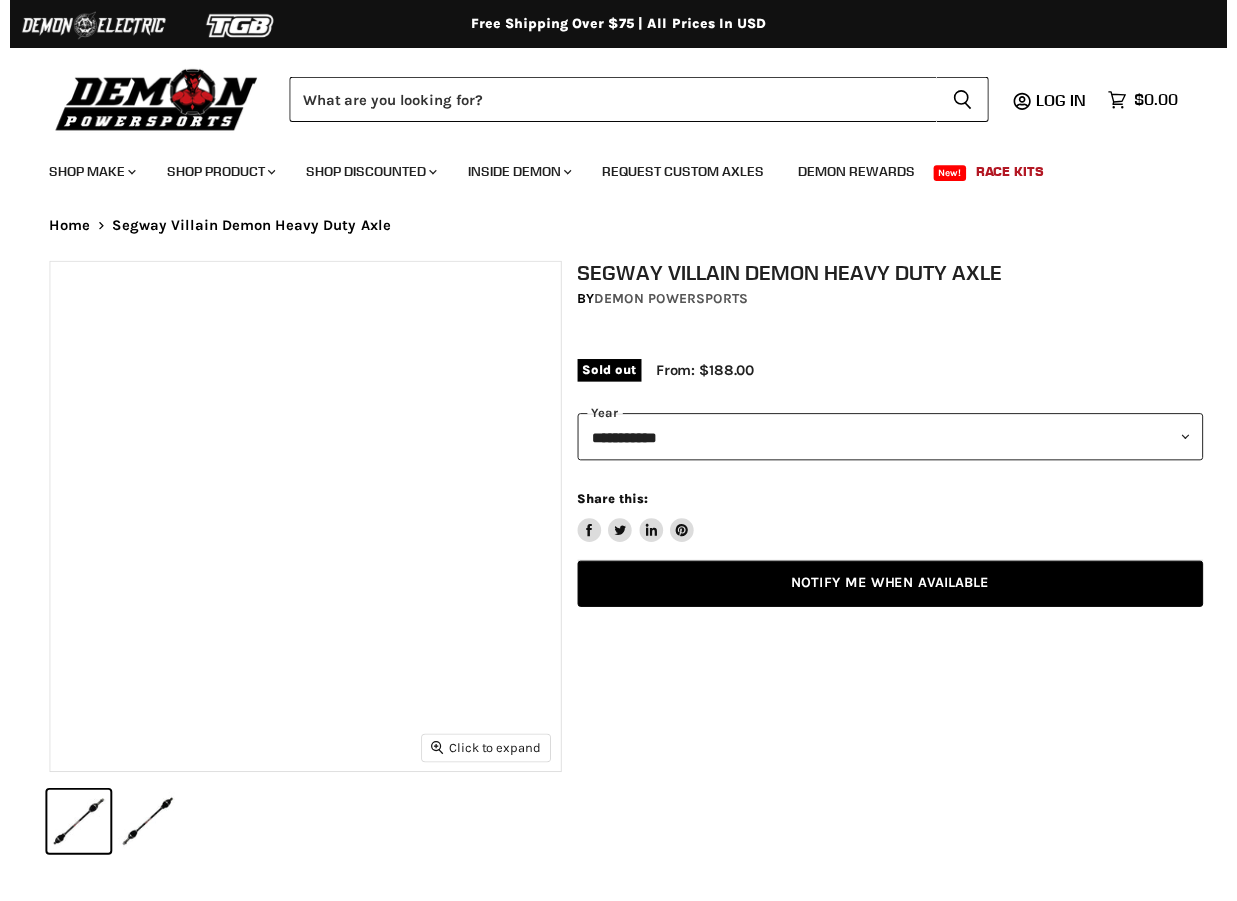 scroll, scrollTop: 0, scrollLeft: 0, axis: both 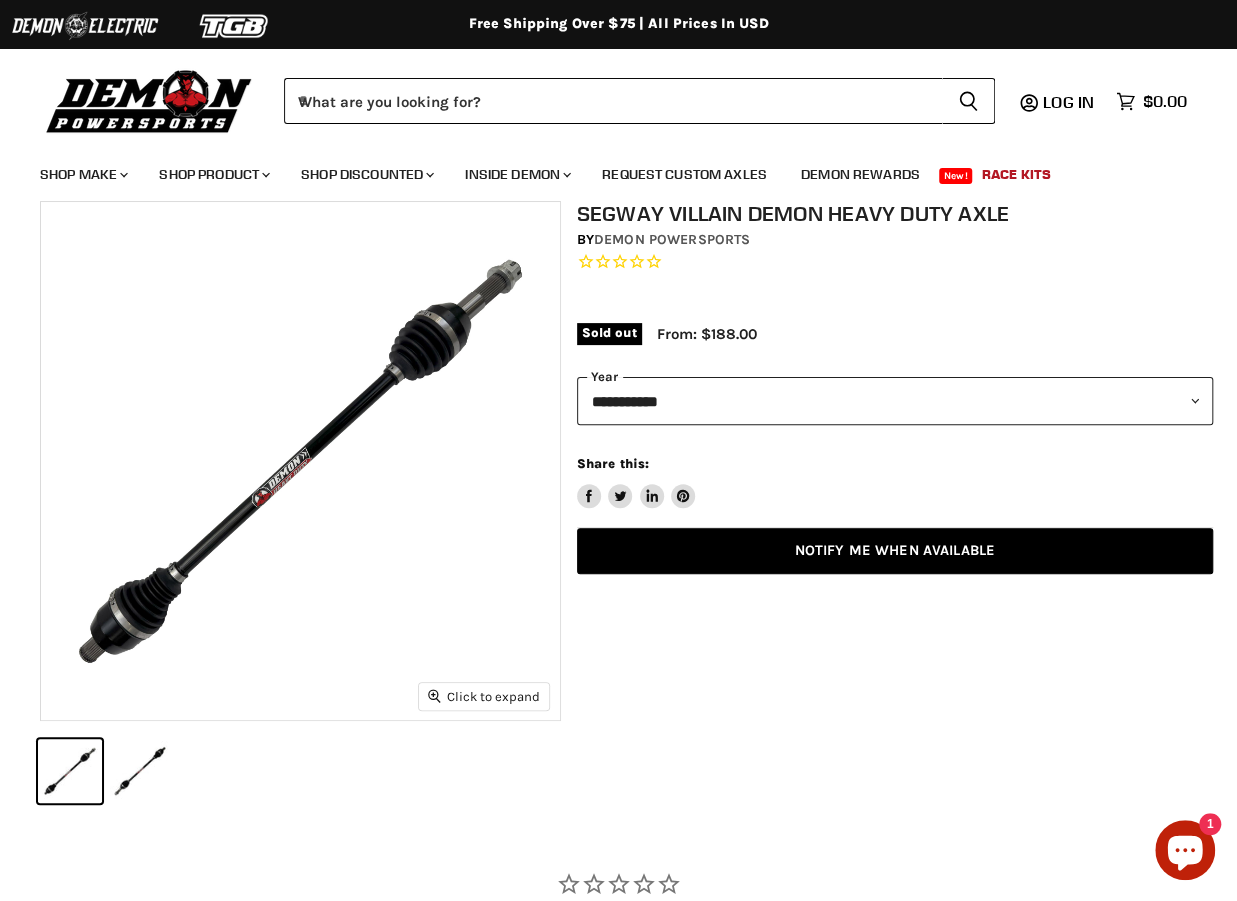 click on "**********" at bounding box center (895, 401) 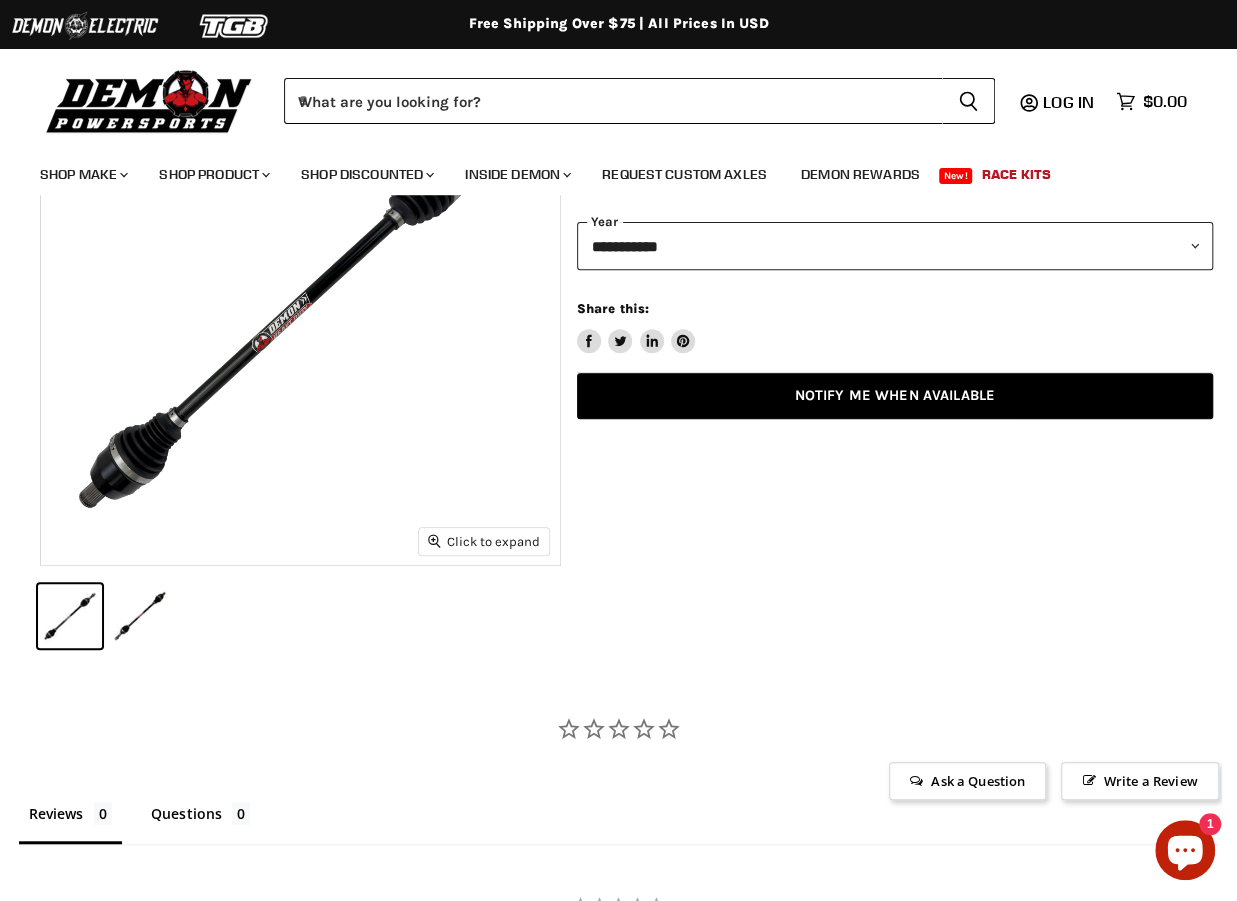 scroll, scrollTop: 220, scrollLeft: 0, axis: vertical 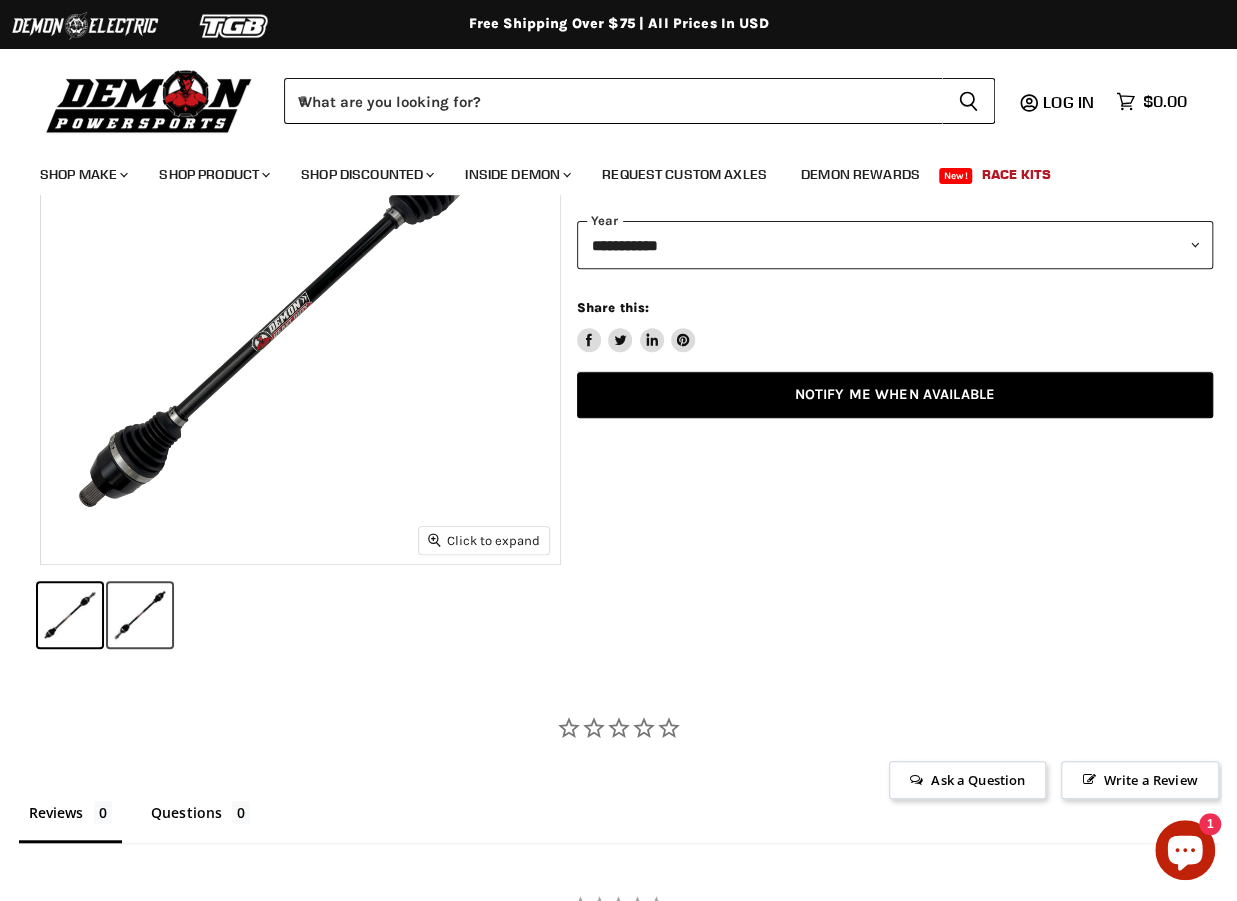 click at bounding box center (140, 615) 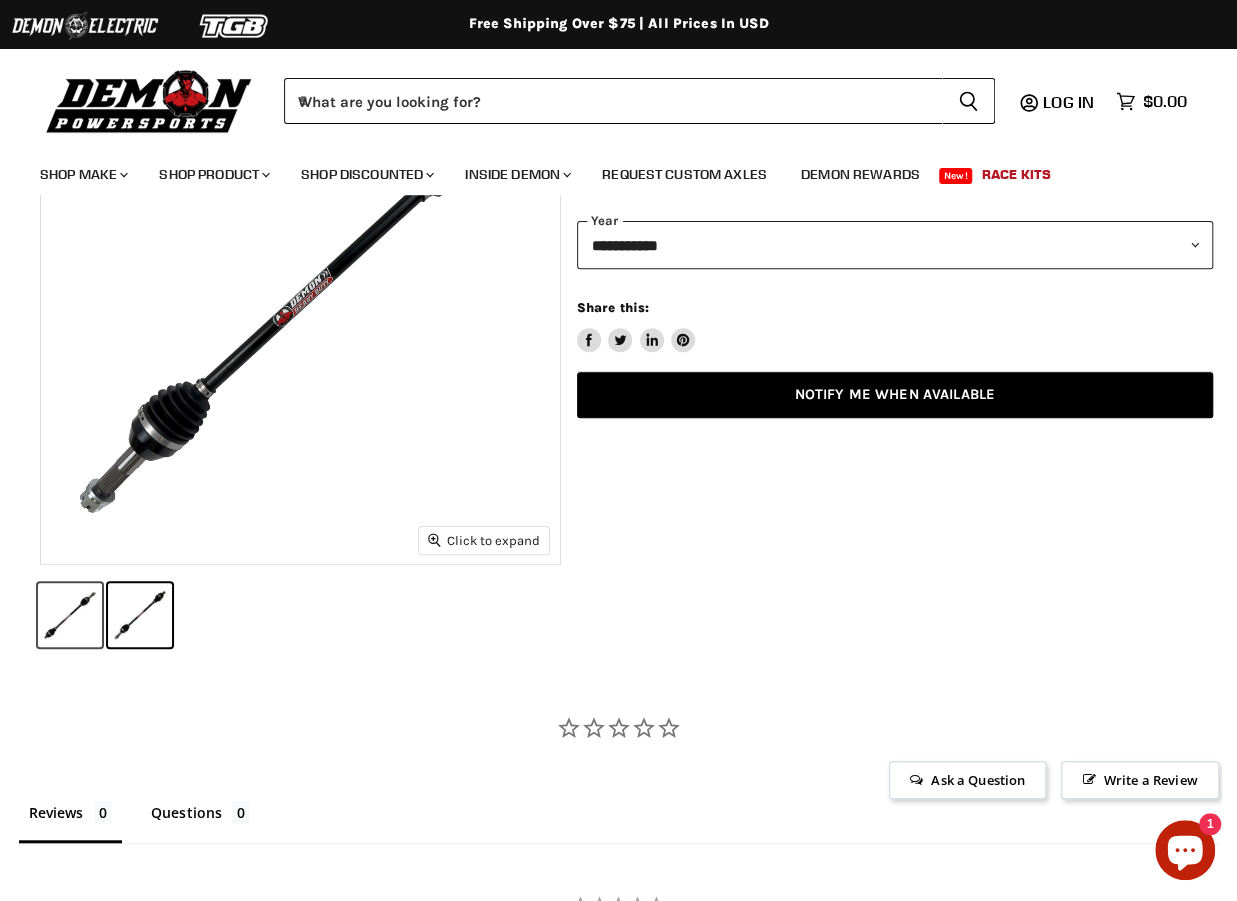 click at bounding box center (70, 615) 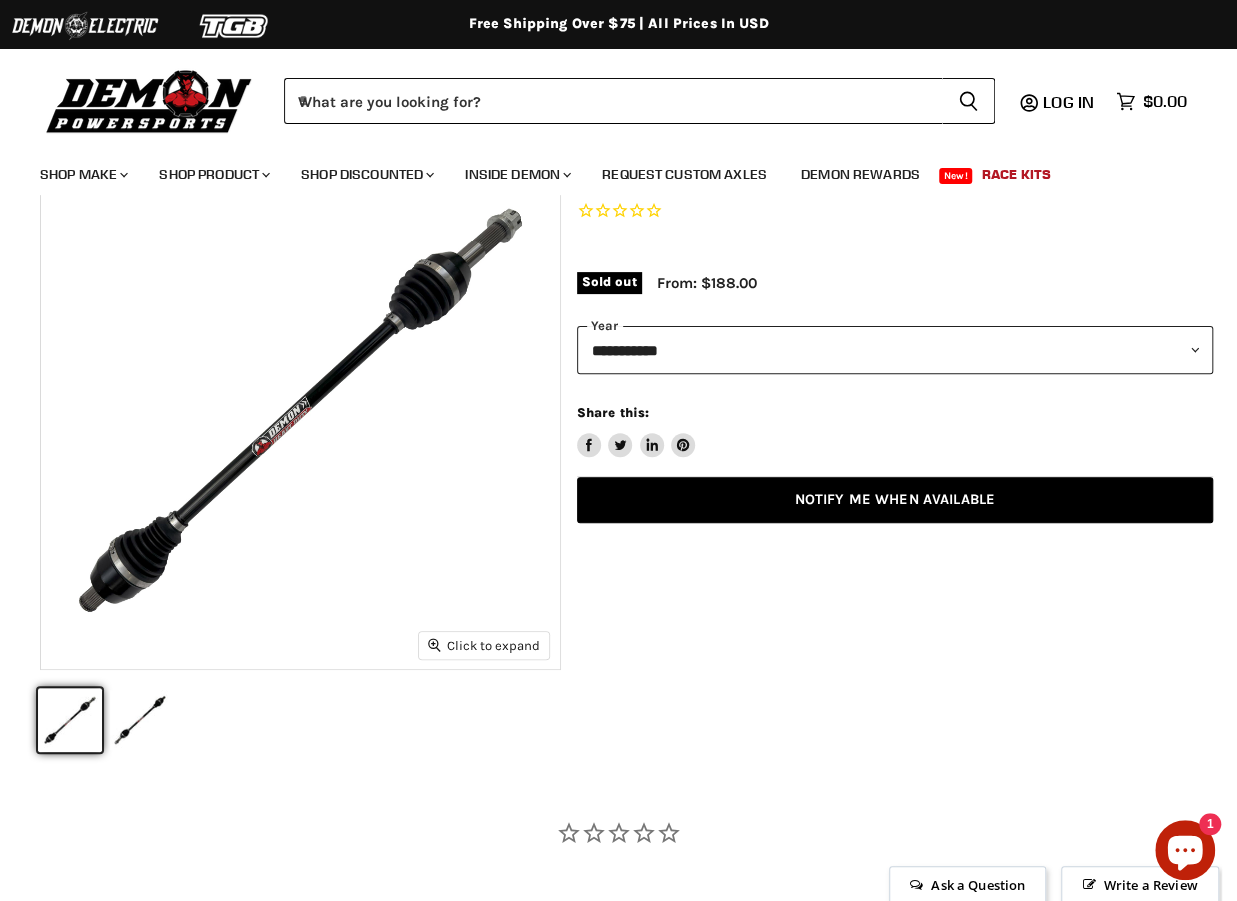 scroll, scrollTop: 129, scrollLeft: 0, axis: vertical 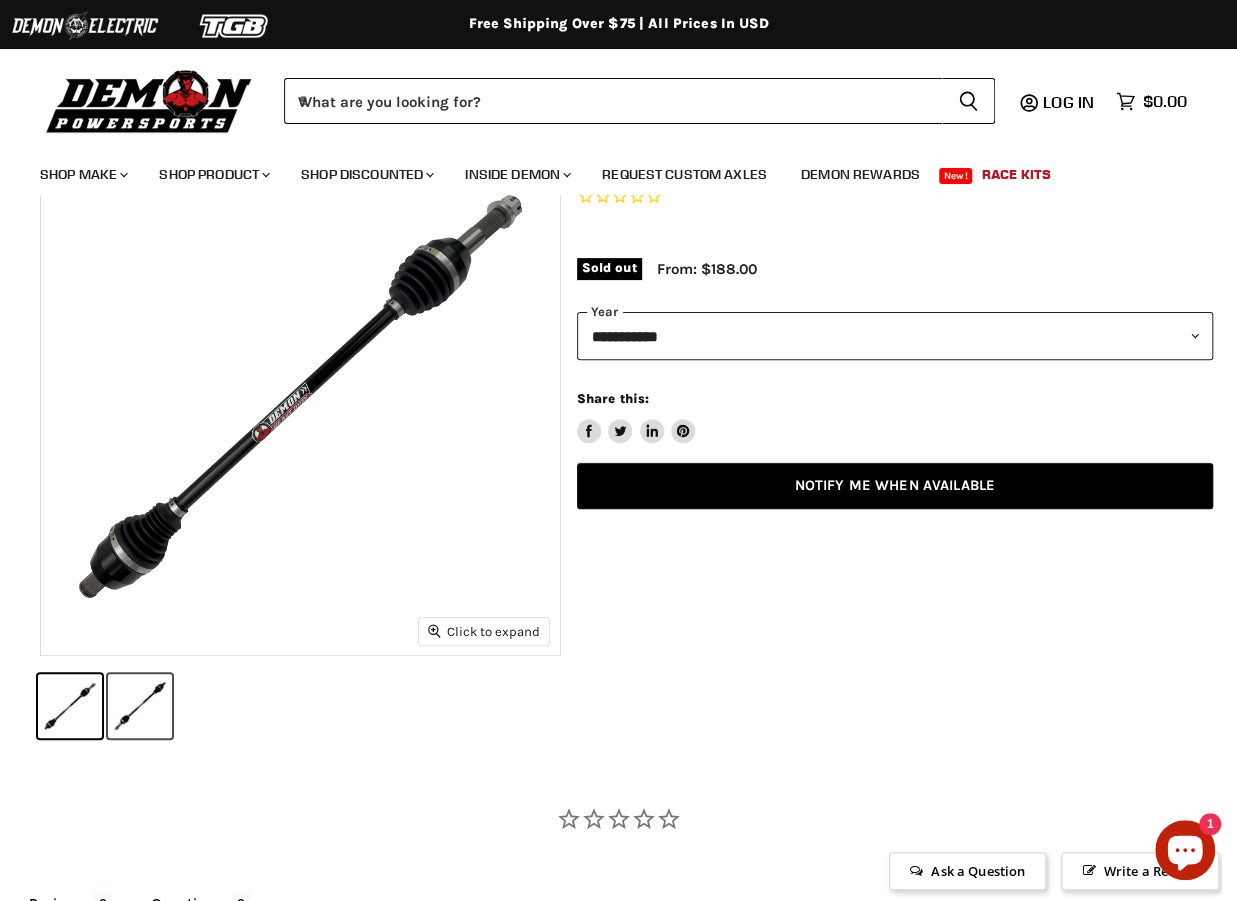click at bounding box center [140, 706] 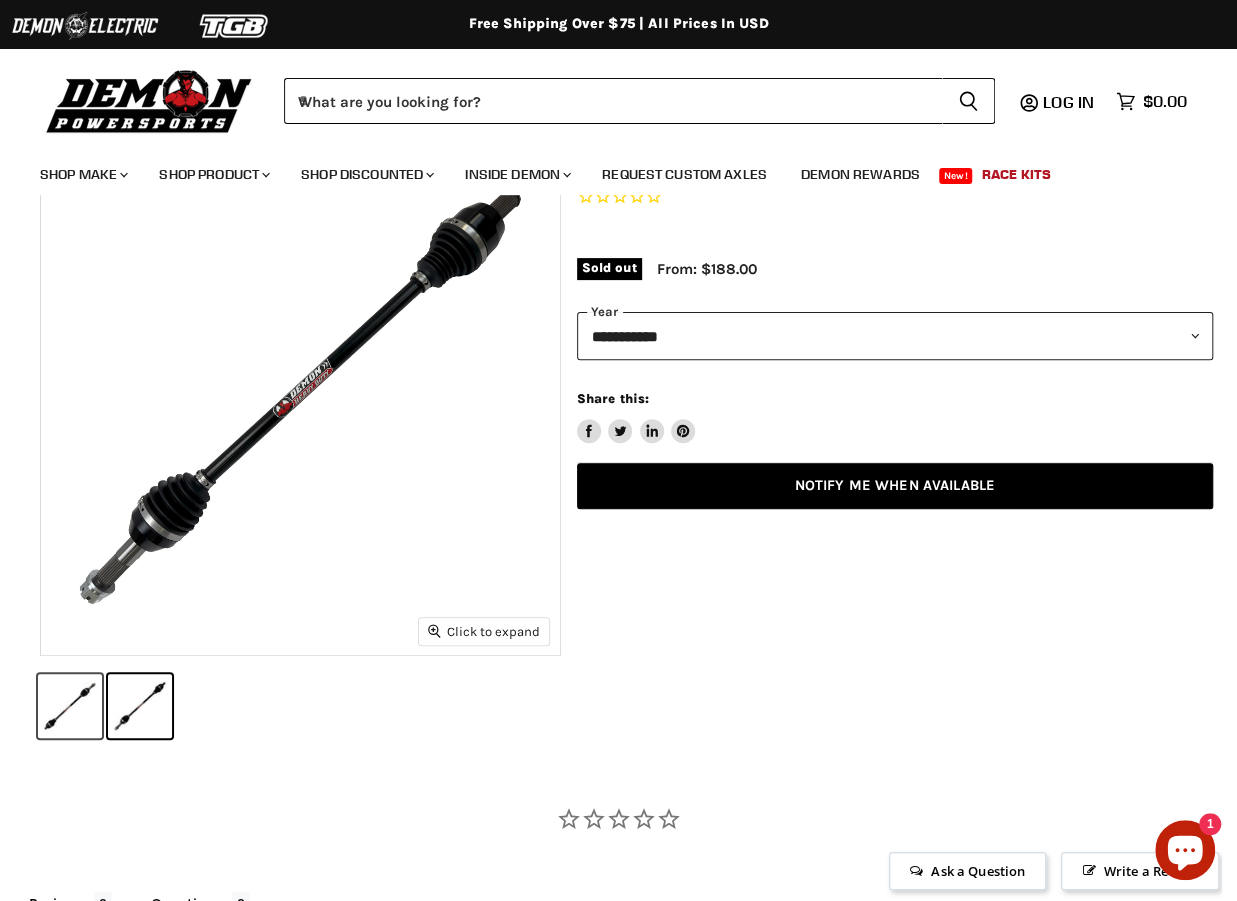 click at bounding box center [70, 706] 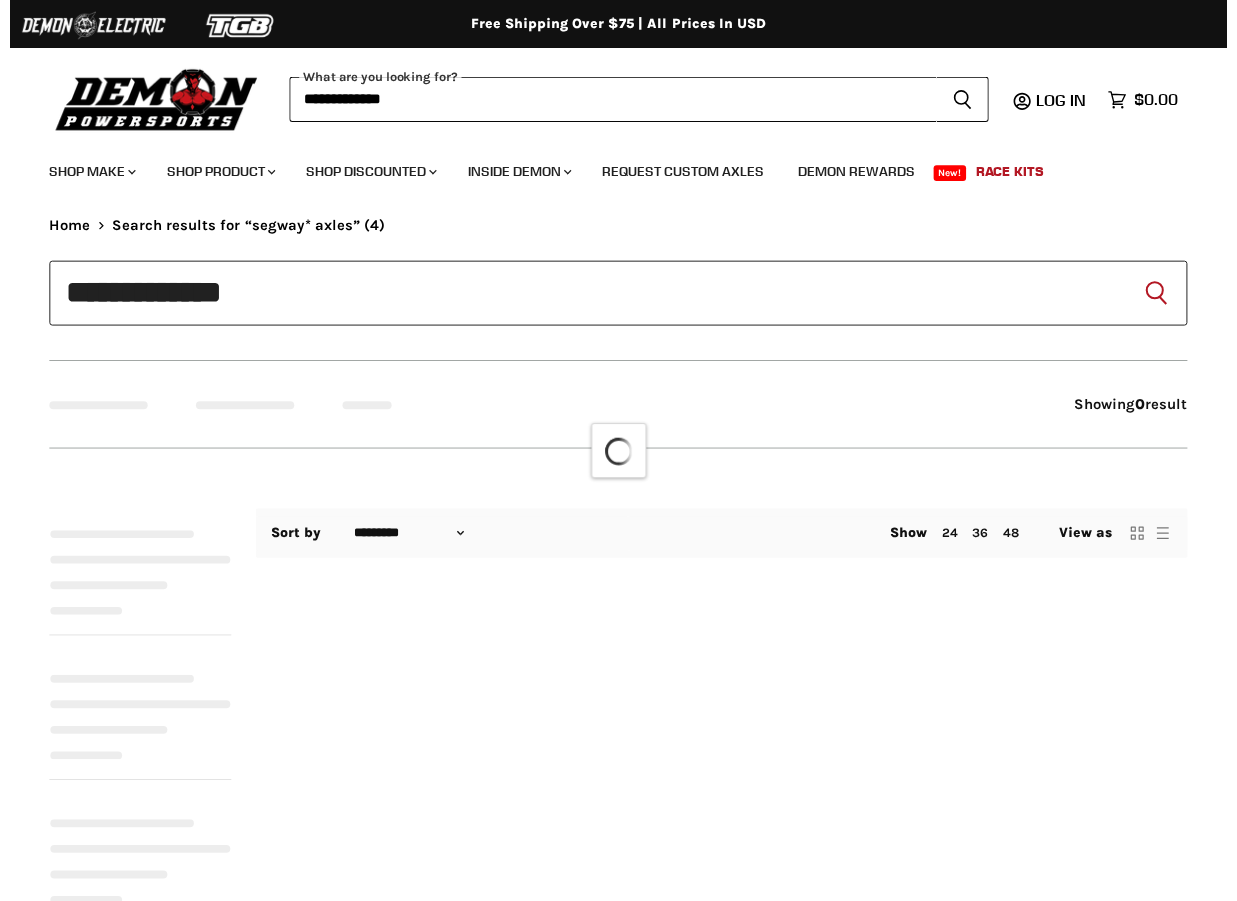 scroll, scrollTop: 0, scrollLeft: 0, axis: both 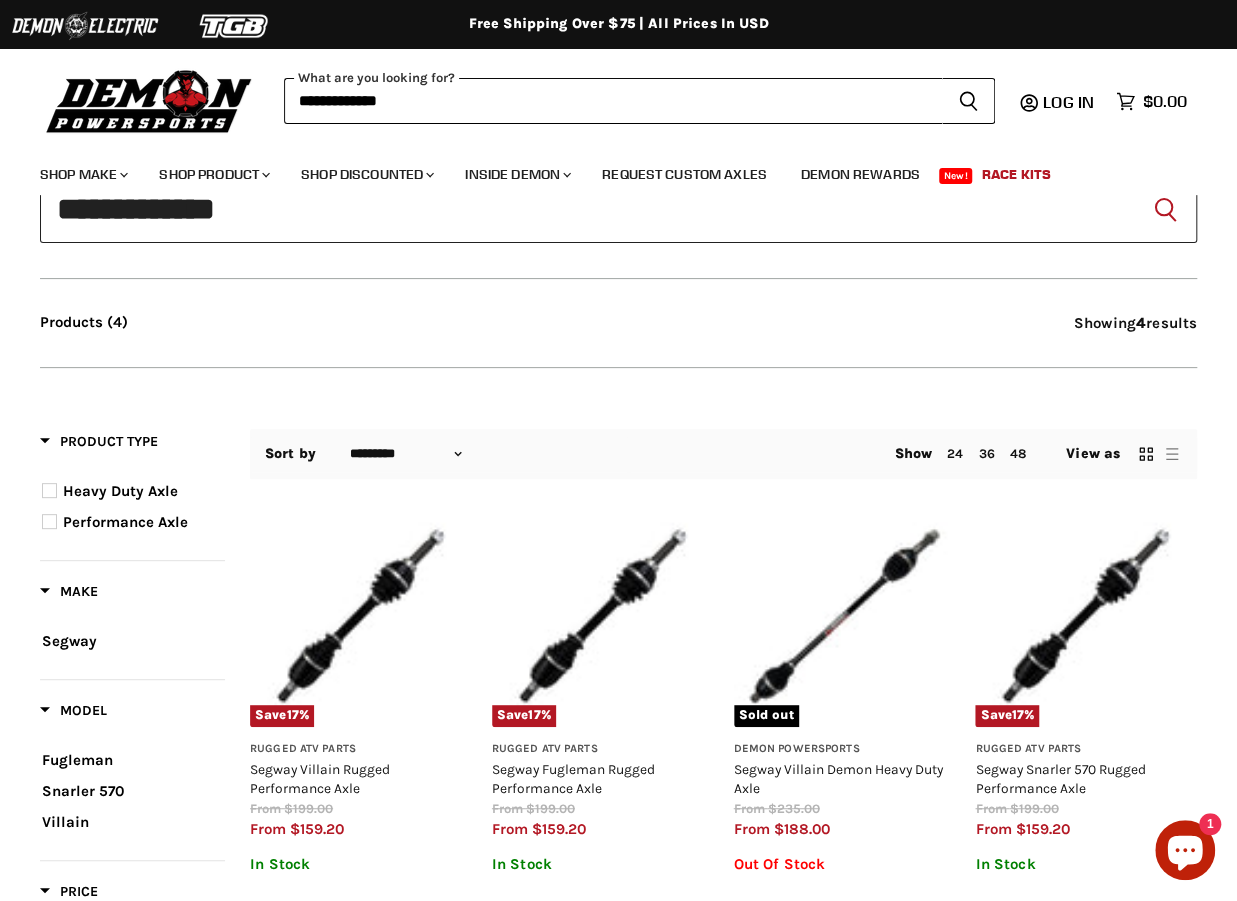 type on "**********" 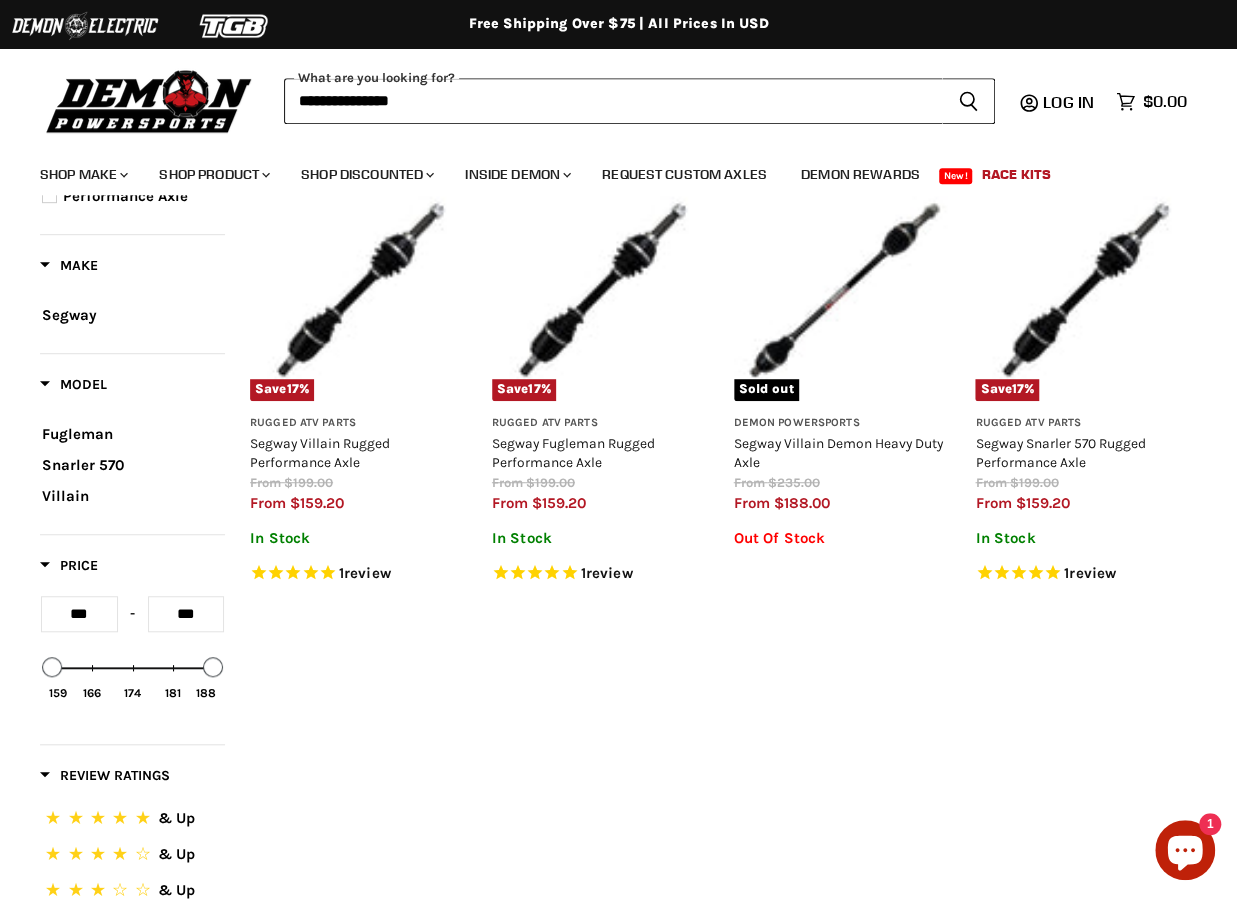 scroll, scrollTop: 417, scrollLeft: 0, axis: vertical 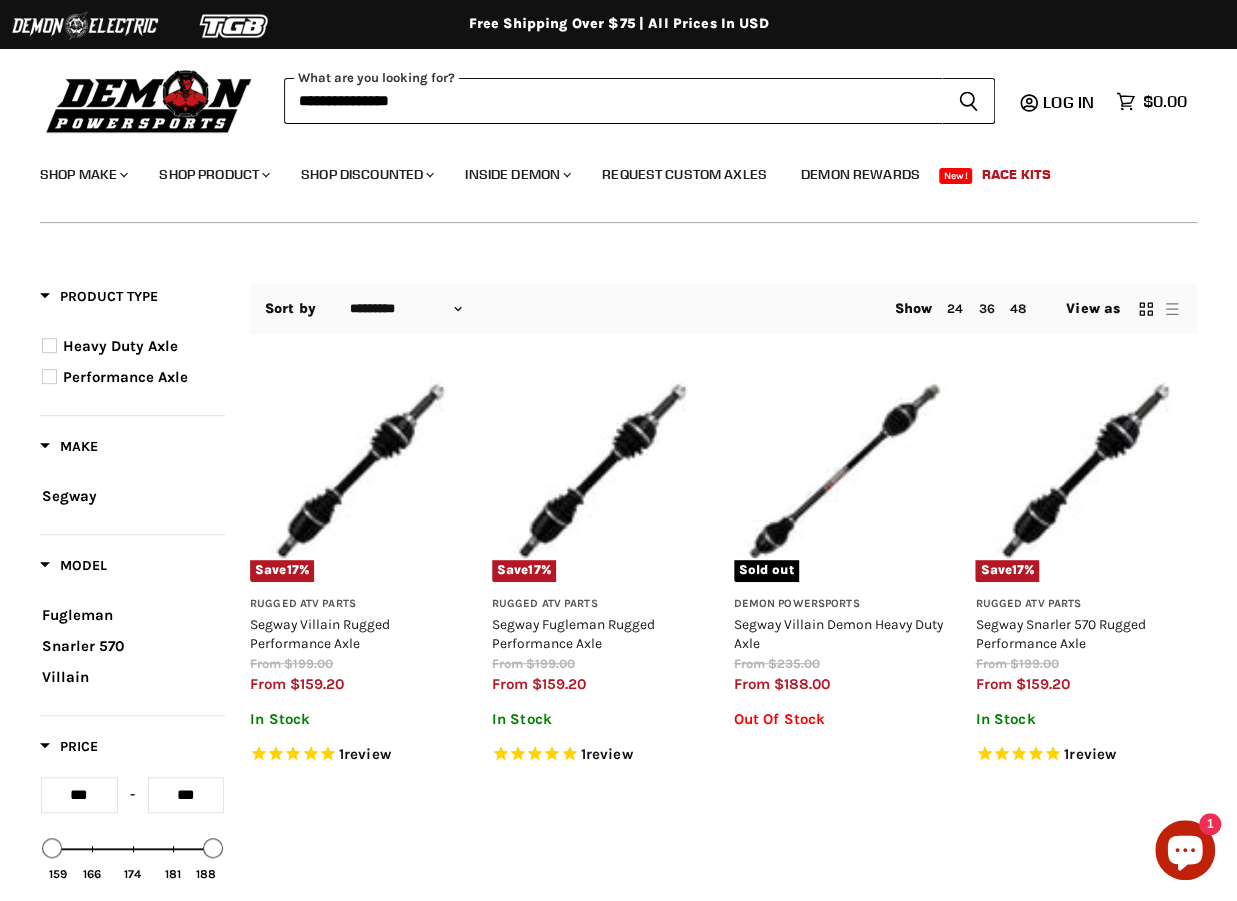 click at bounding box center [361, 471] 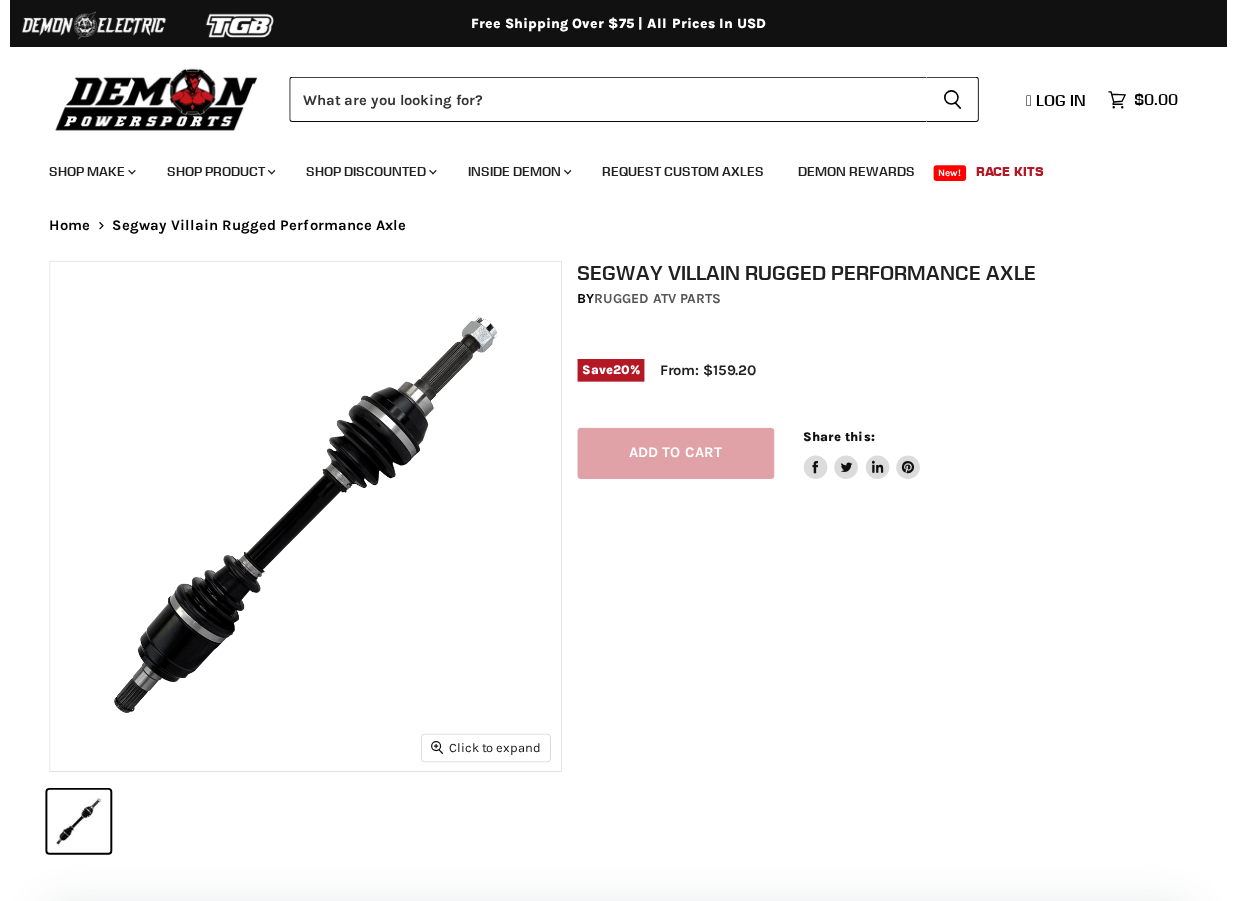 scroll, scrollTop: 0, scrollLeft: 0, axis: both 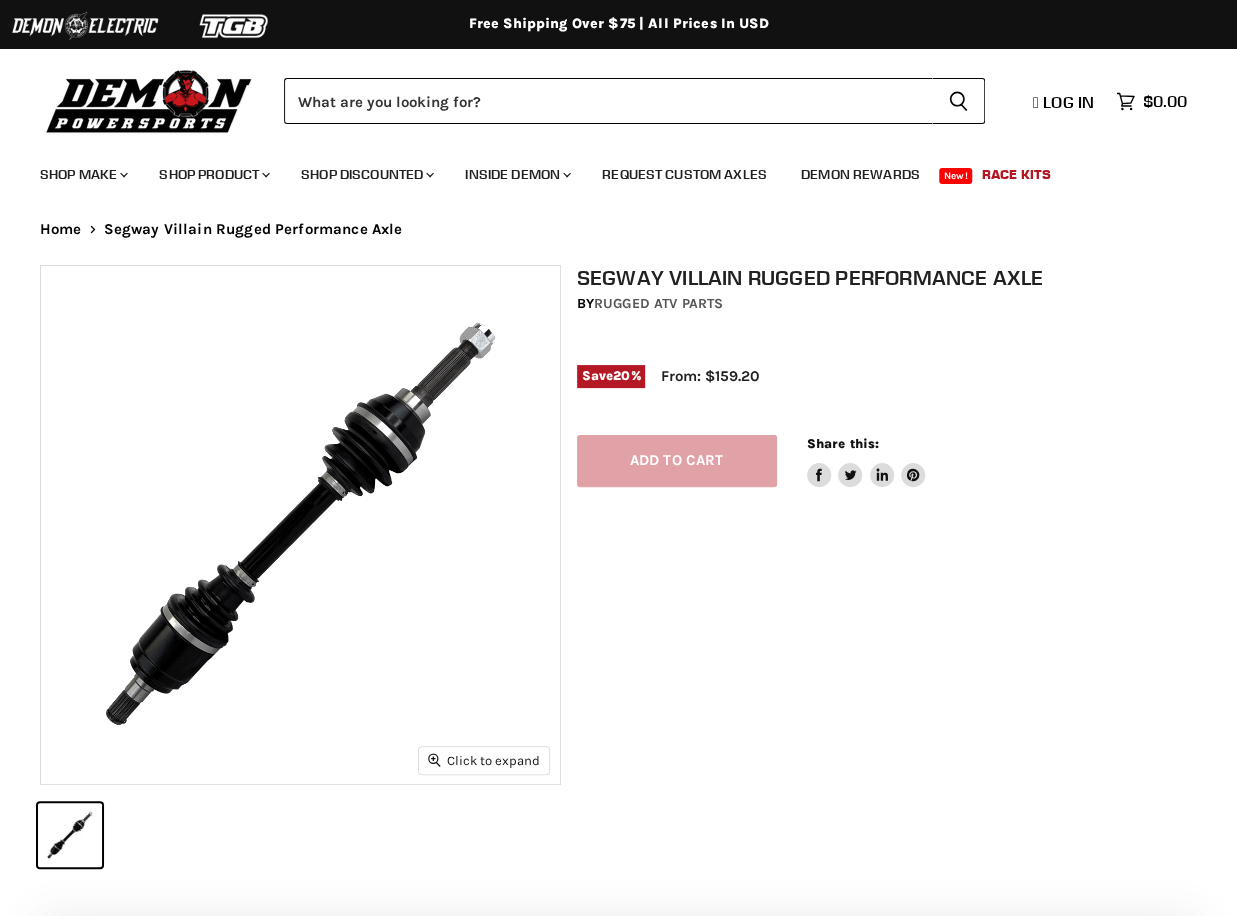 select on "******" 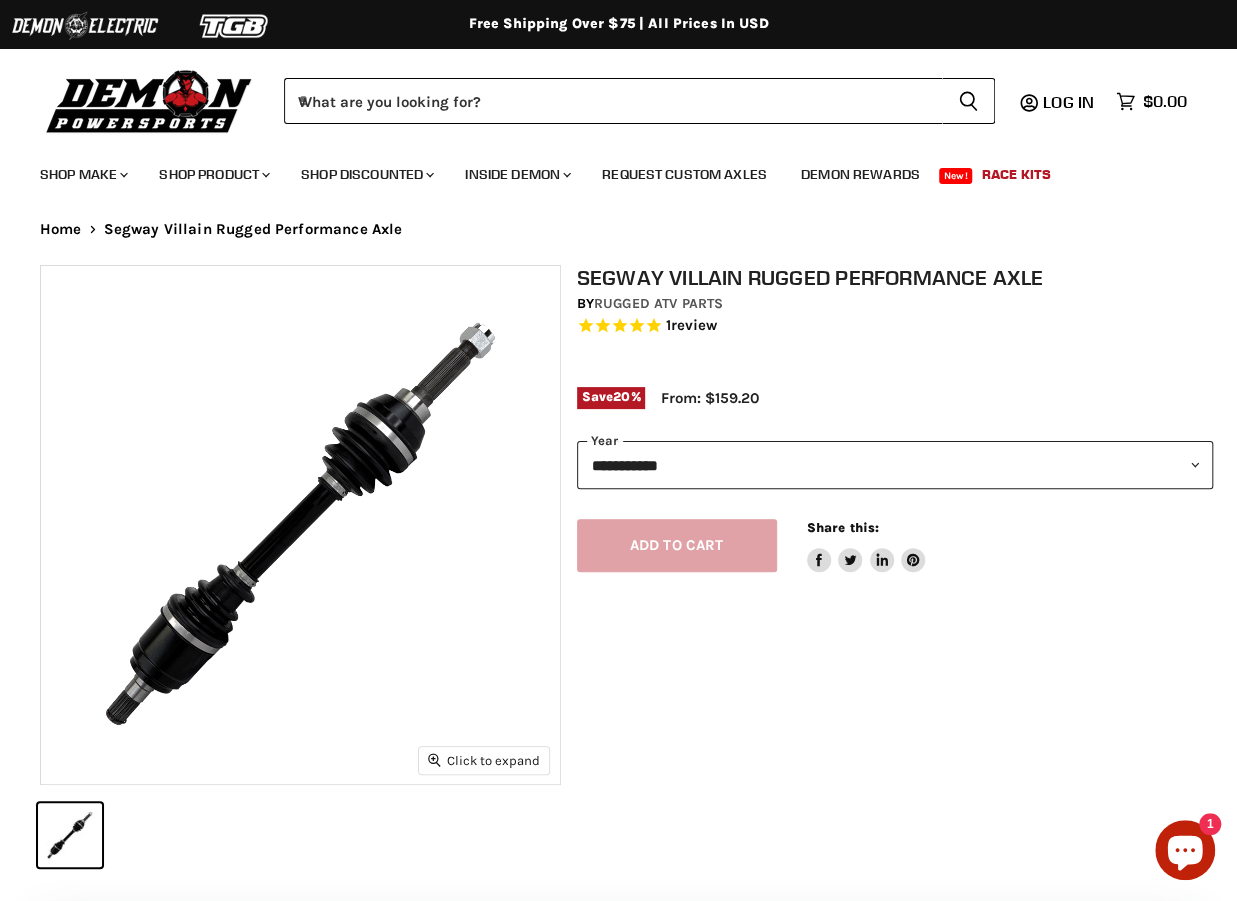 scroll, scrollTop: 0, scrollLeft: 0, axis: both 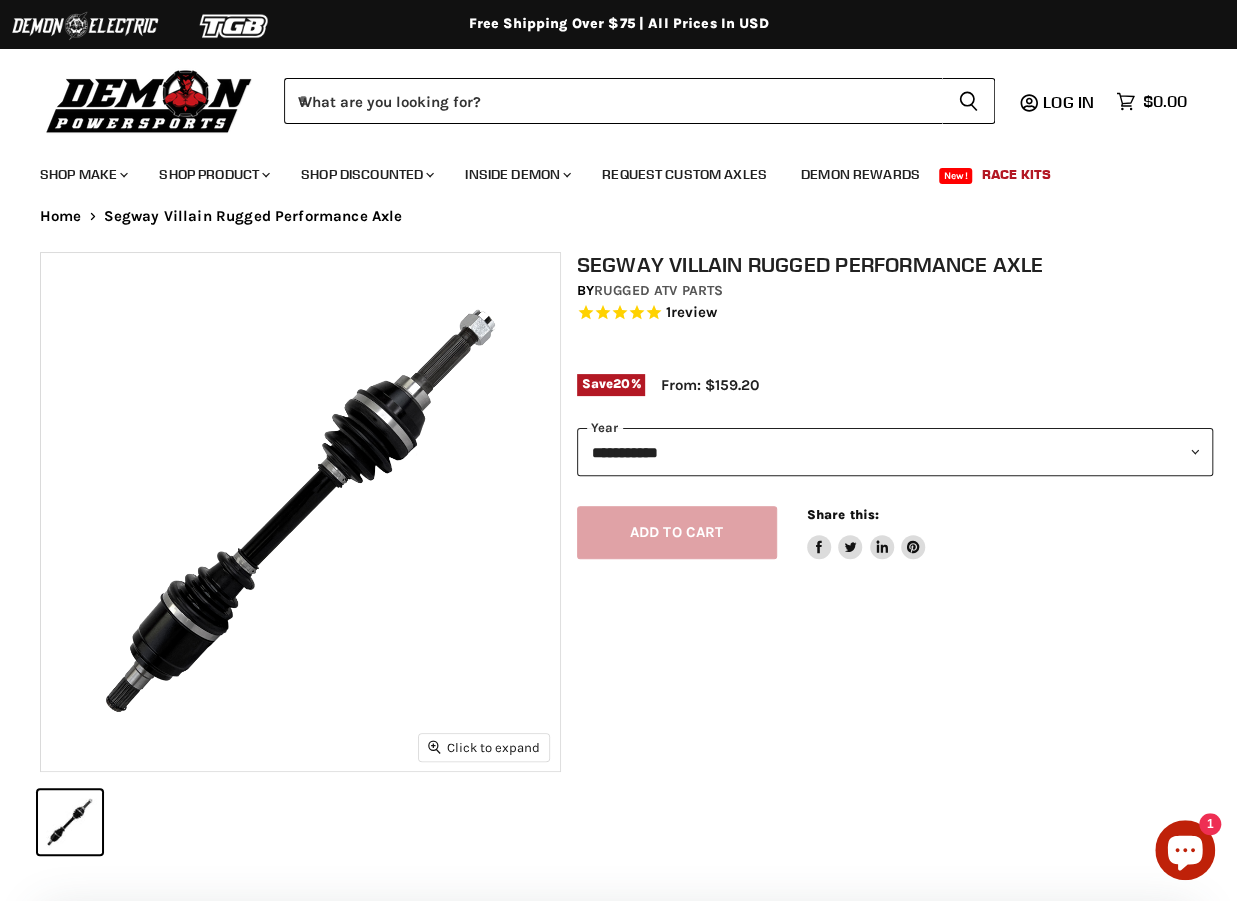click on "Add to cart
Spinner icon
Share this:                       Share on Facebook                       Tweet on Twitter                       Share on LinkedIn                             Pin on Pinterest" at bounding box center (895, 517) 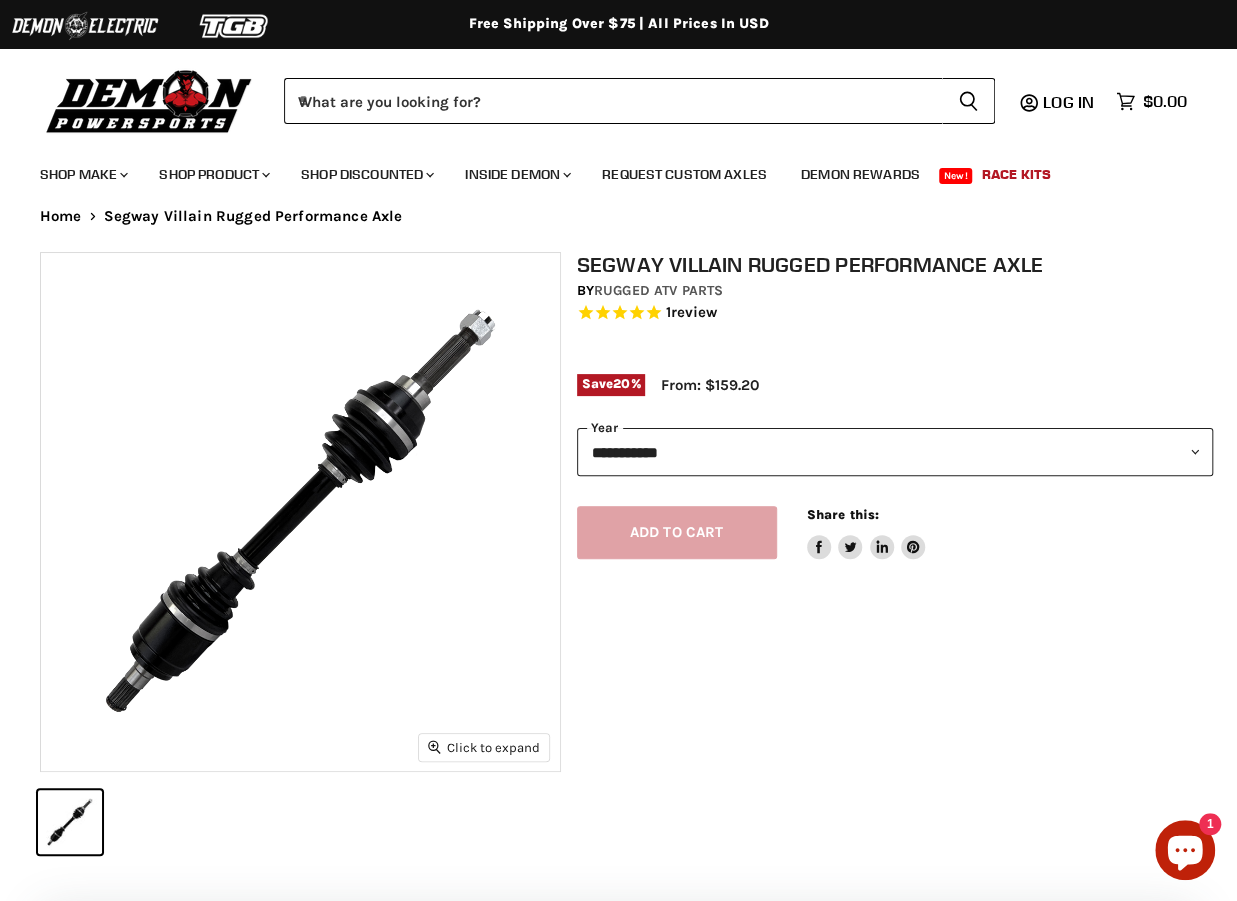 click on "**********" at bounding box center [895, 452] 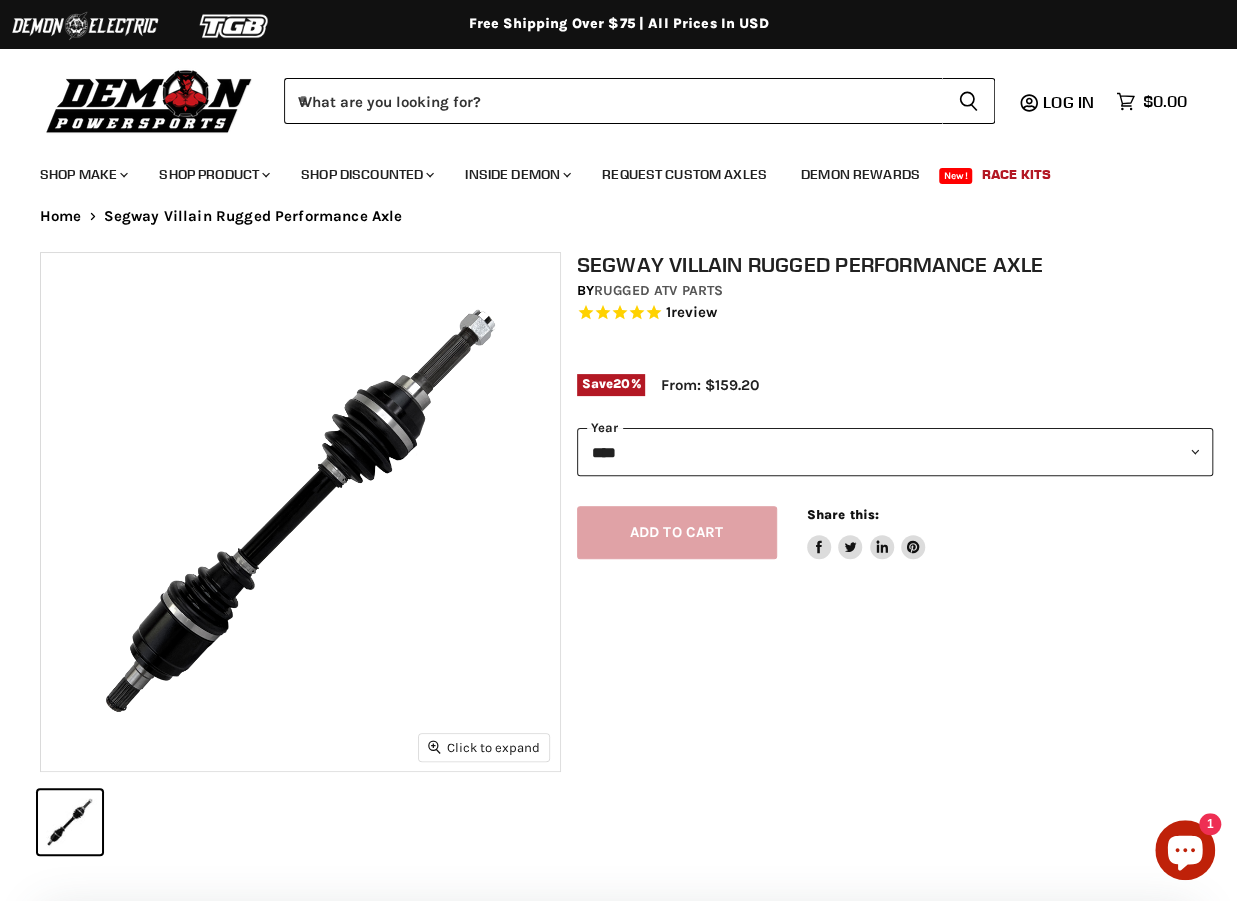 click on "**********" at bounding box center (895, 452) 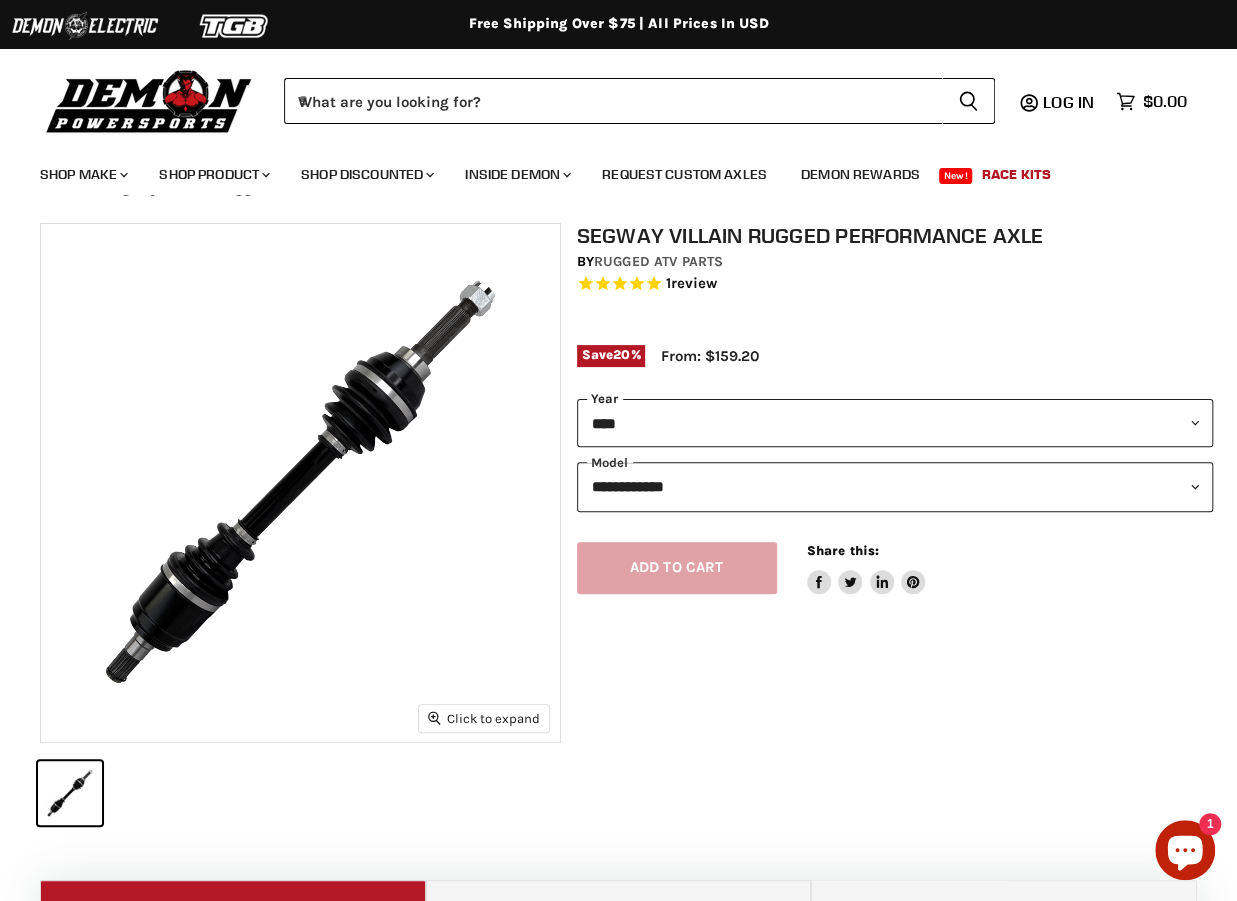 scroll, scrollTop: 0, scrollLeft: 8, axis: horizontal 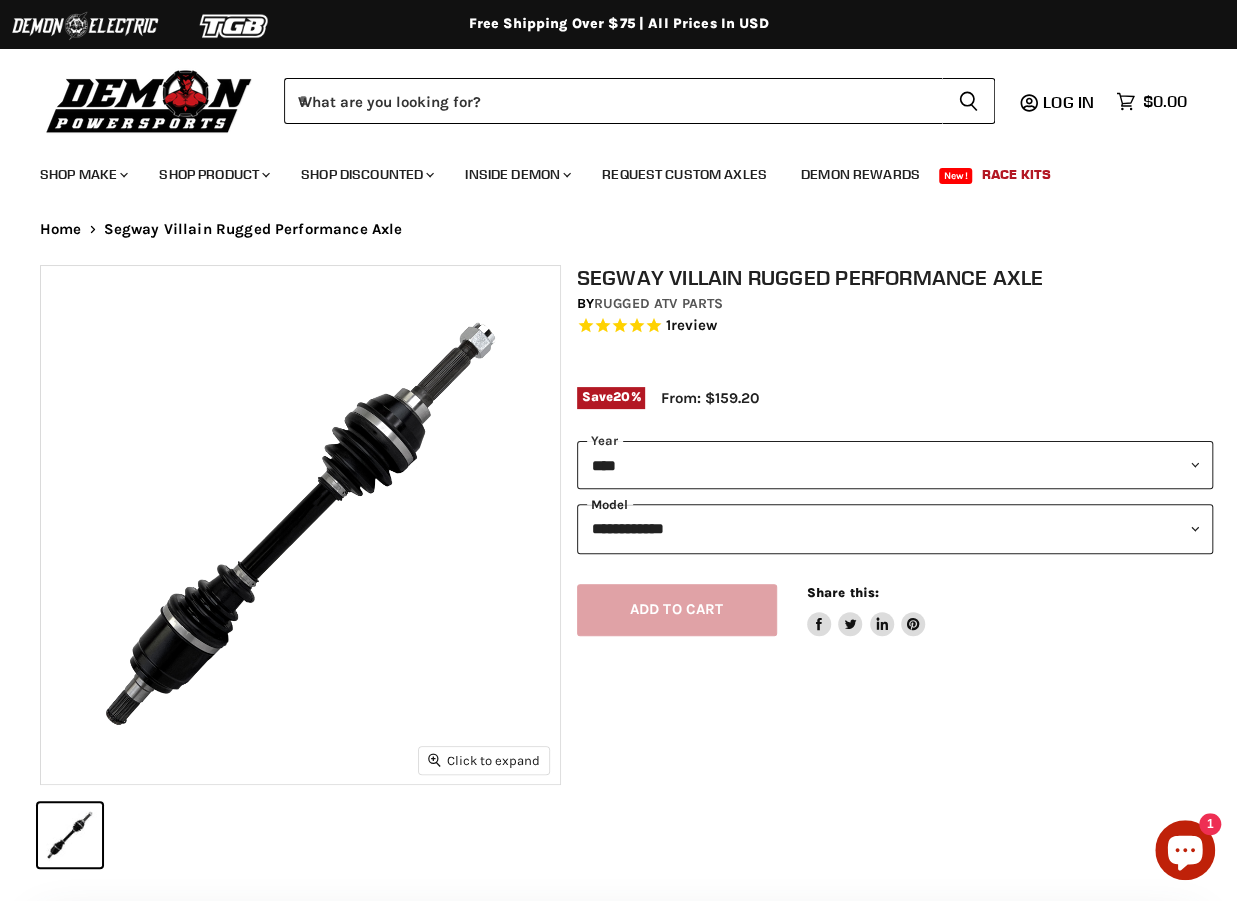 click on "**********" at bounding box center (895, 528) 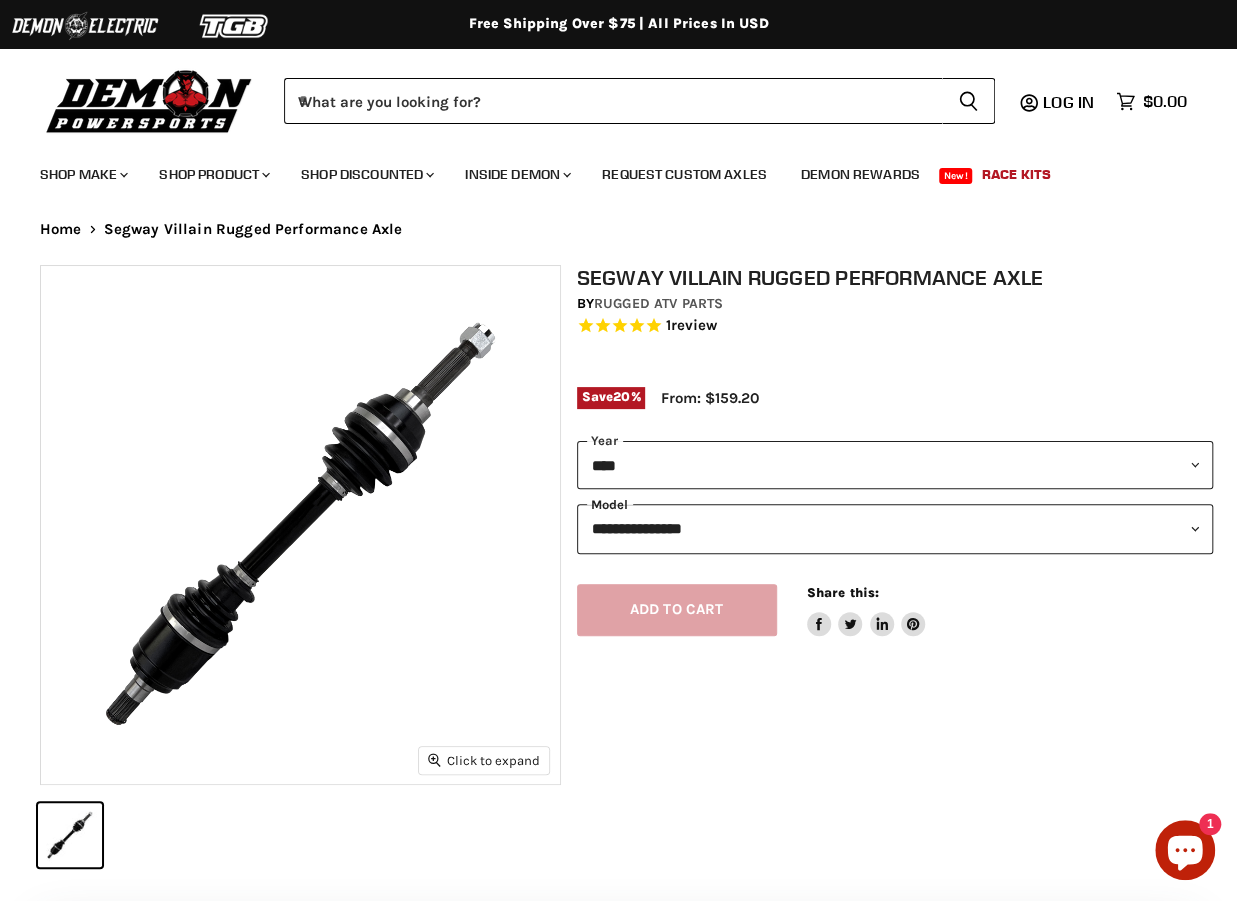 click on "**********" at bounding box center [895, 528] 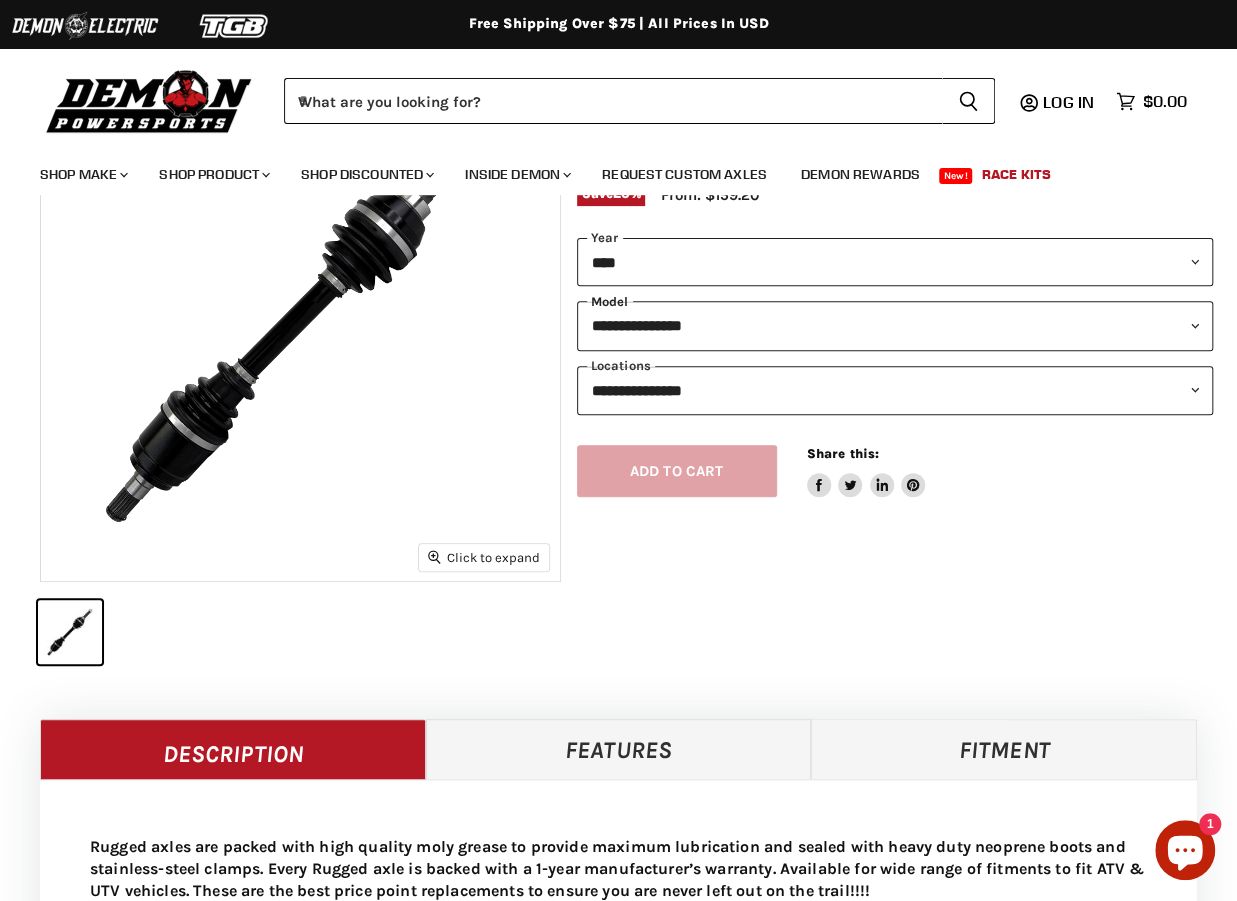 scroll, scrollTop: 204, scrollLeft: 8, axis: both 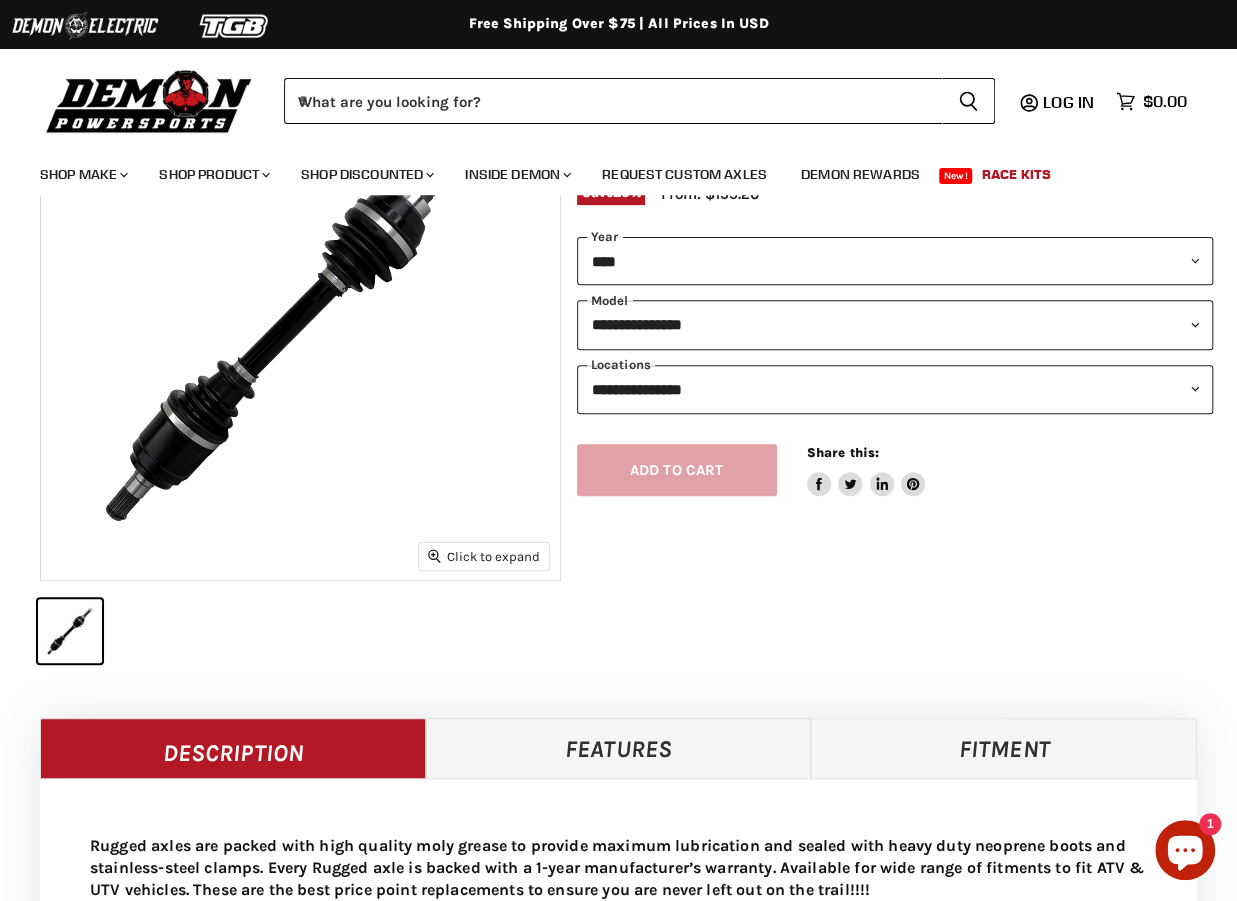 click on "Home
Chevron down icon
Segway Villain Rugged Performance Axle
Zoom icon
Click to expand
1" at bounding box center (618, 1115) 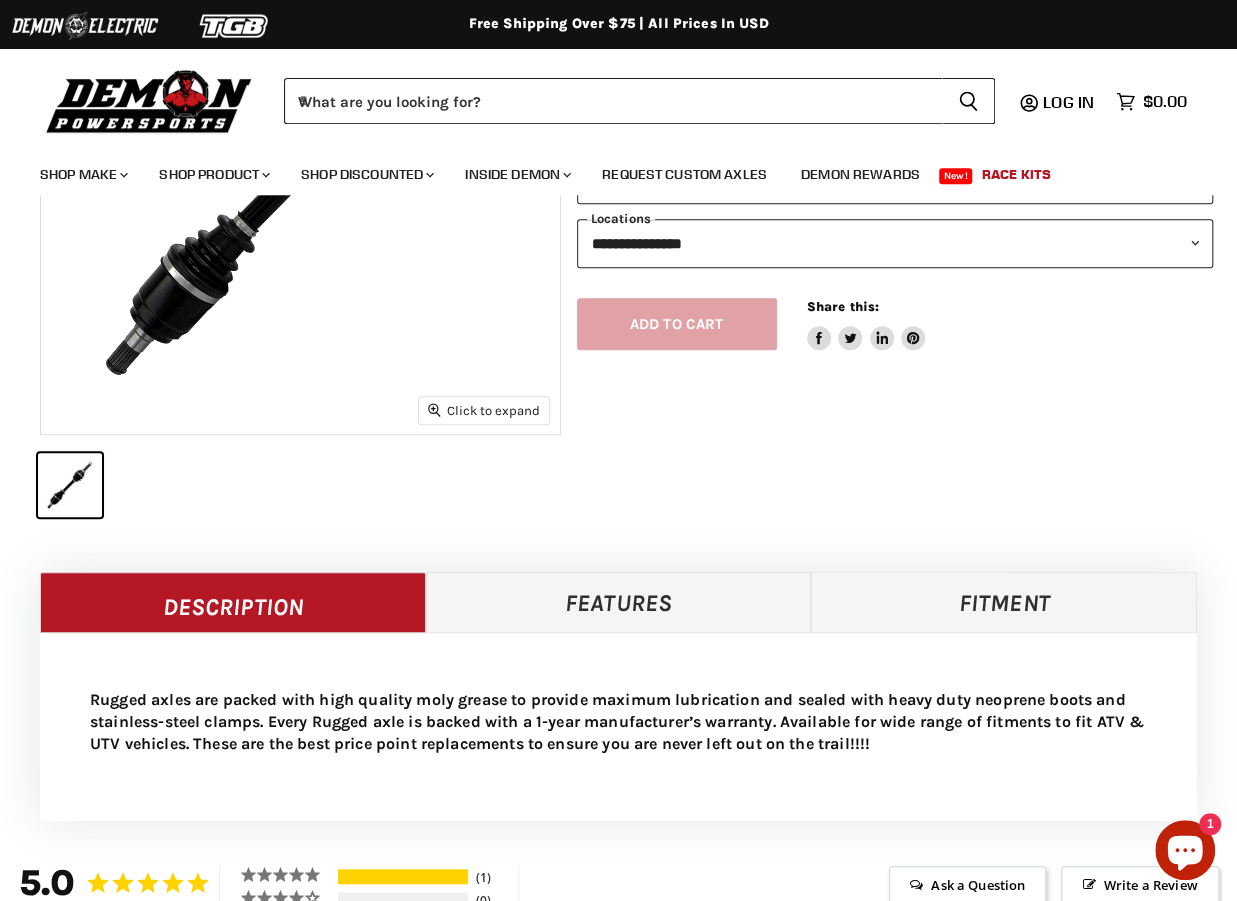 click on "**********" at bounding box center (895, 243) 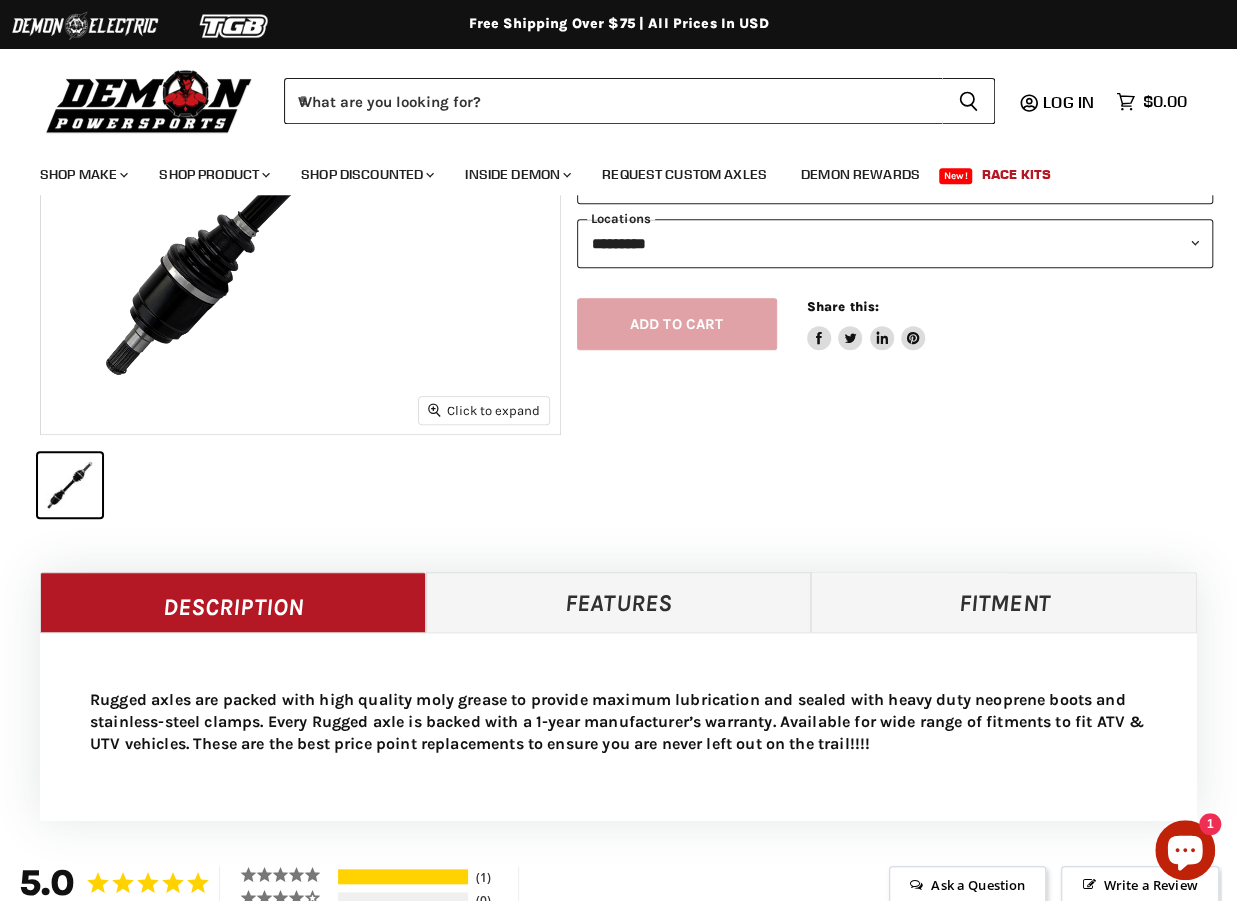 click on "**********" at bounding box center (895, 243) 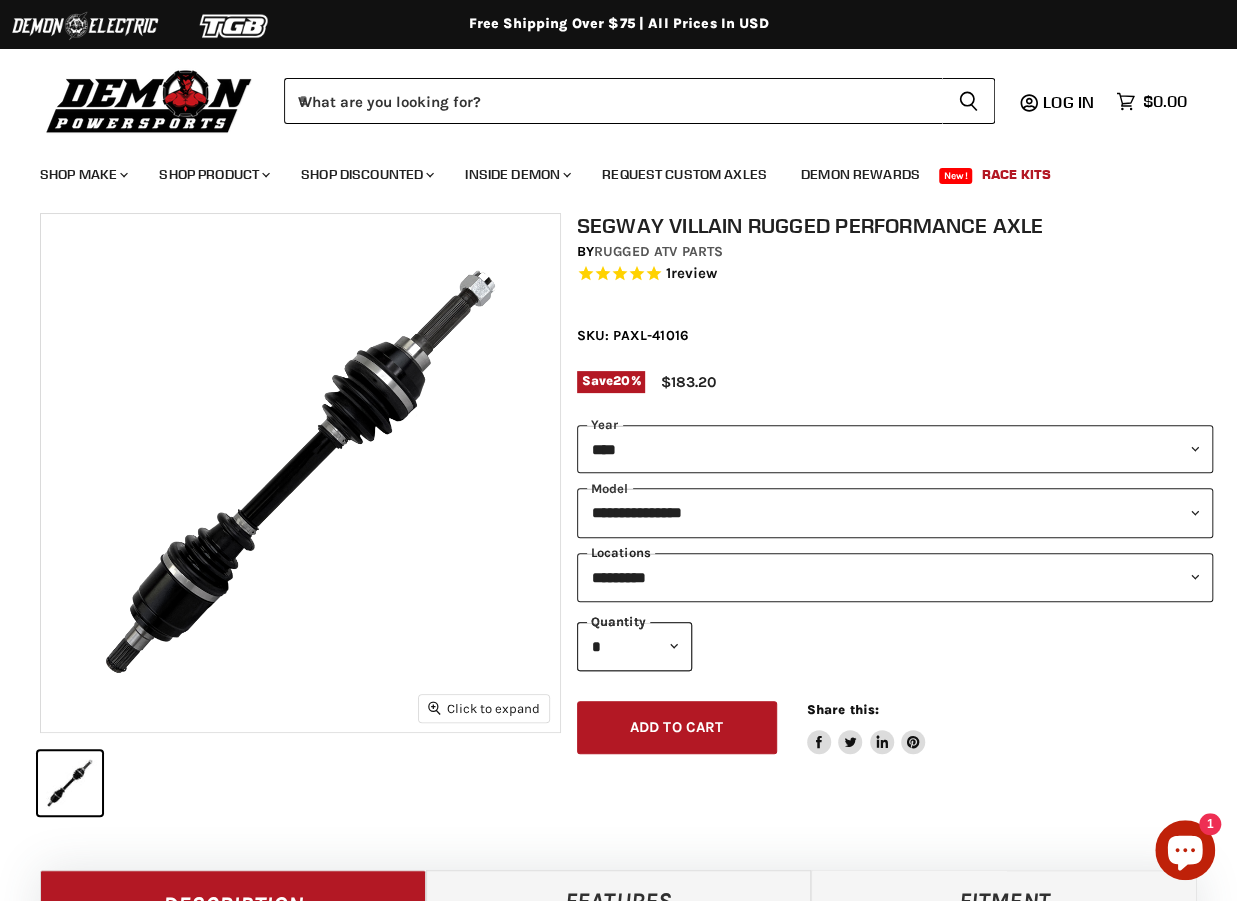 scroll, scrollTop: 36, scrollLeft: 8, axis: both 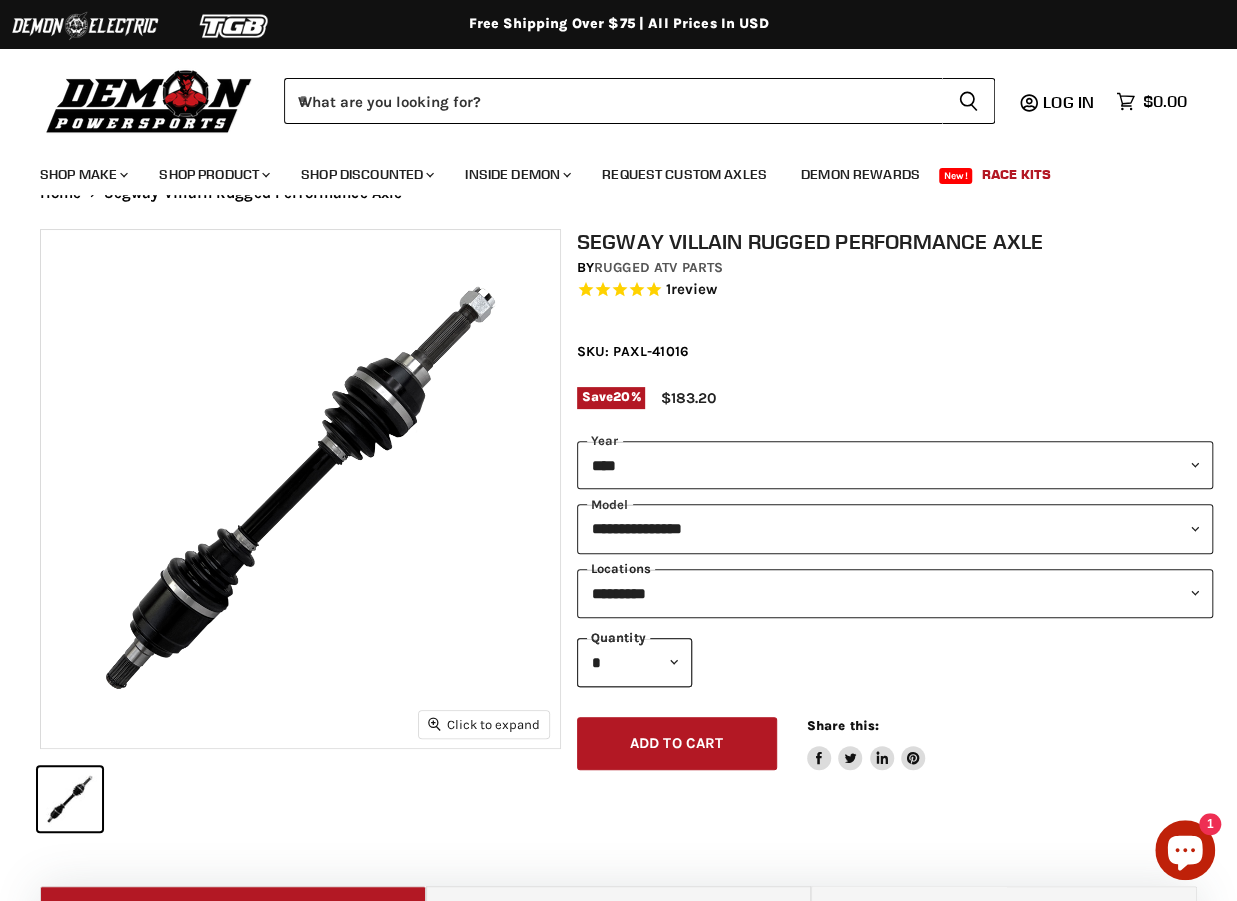 click on "**********" at bounding box center (895, 593) 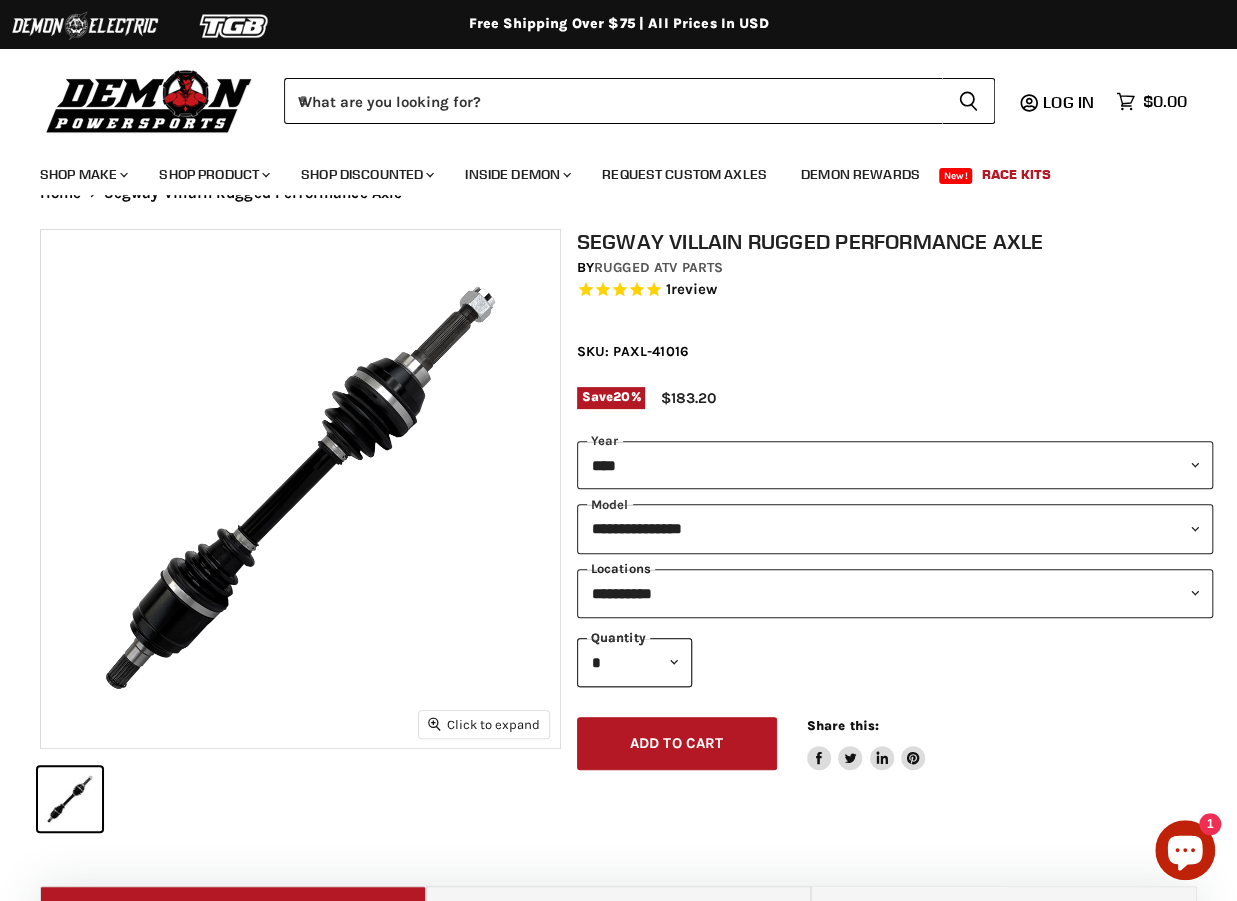 click on "**********" at bounding box center (895, 593) 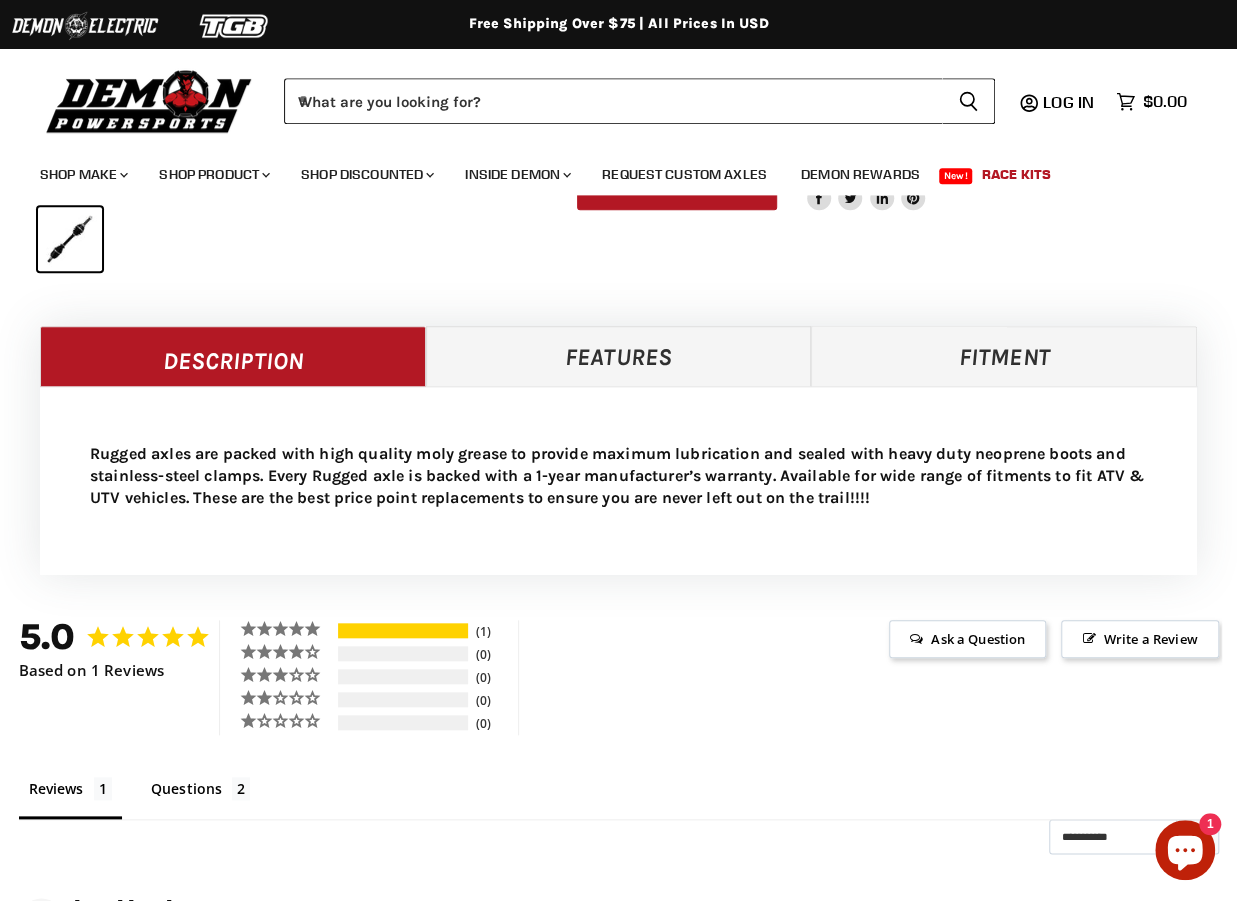scroll, scrollTop: 0, scrollLeft: 8, axis: horizontal 